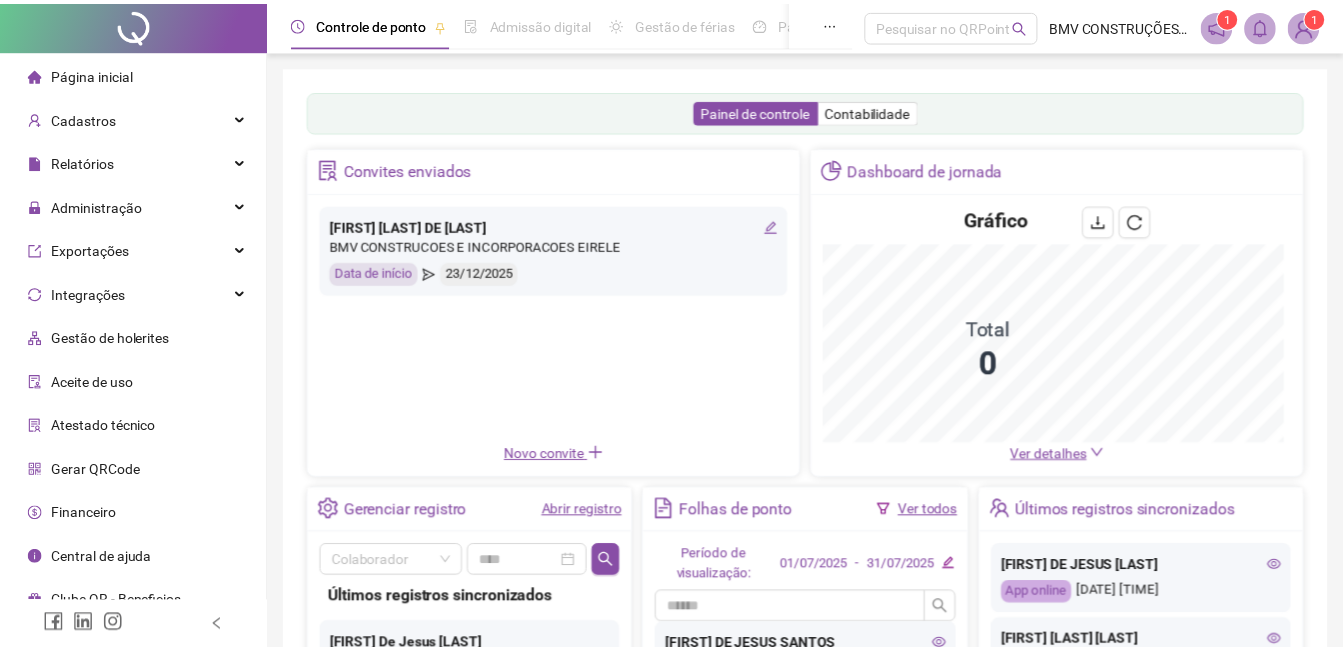 scroll, scrollTop: 0, scrollLeft: 0, axis: both 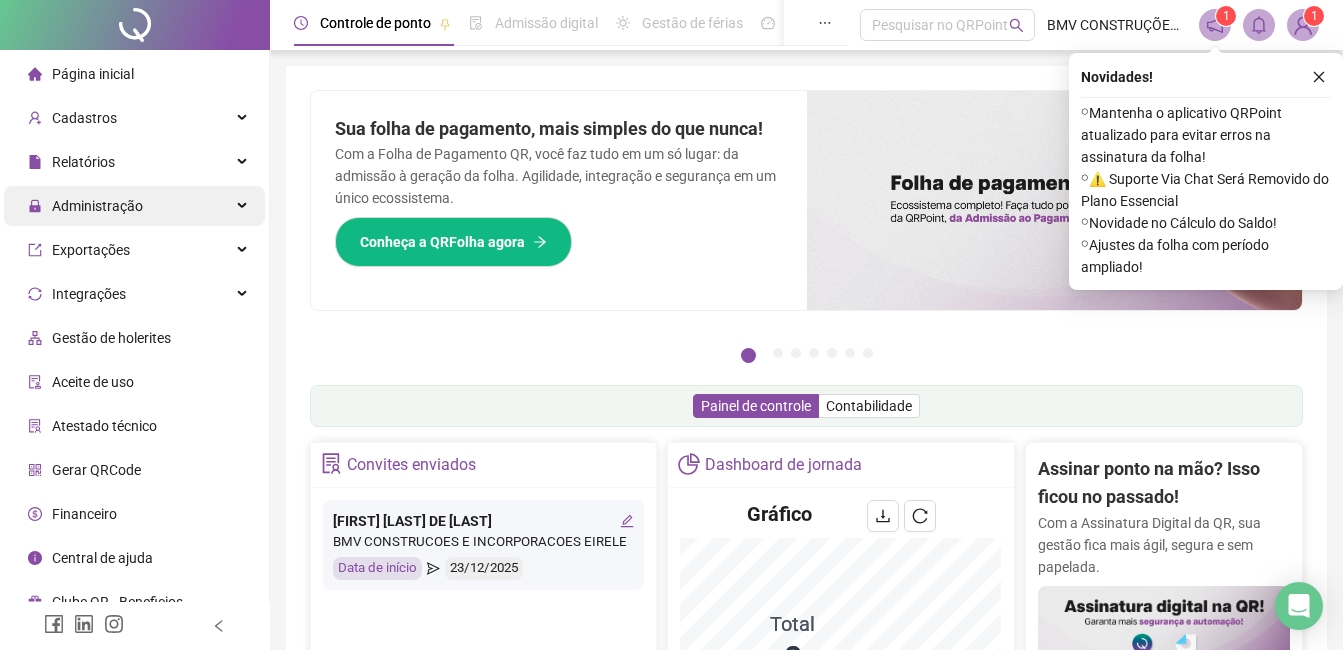 click on "Administração" at bounding box center [85, 206] 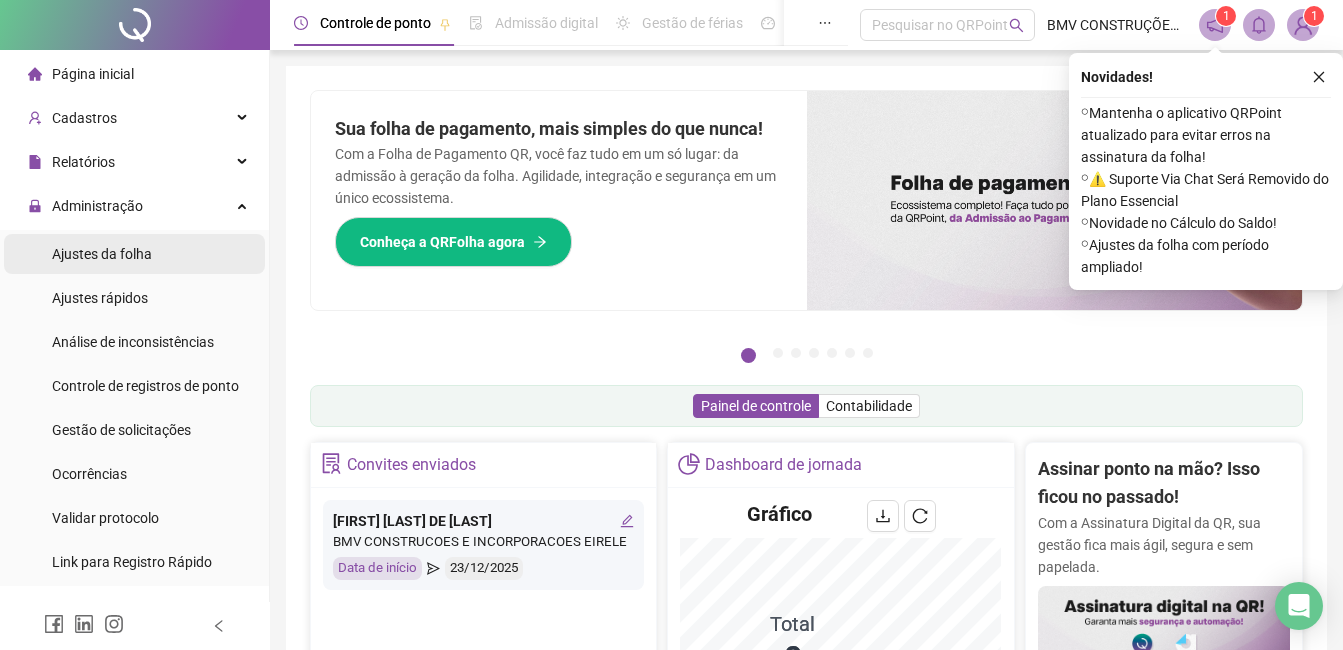 click on "Ajustes da folha" at bounding box center [134, 254] 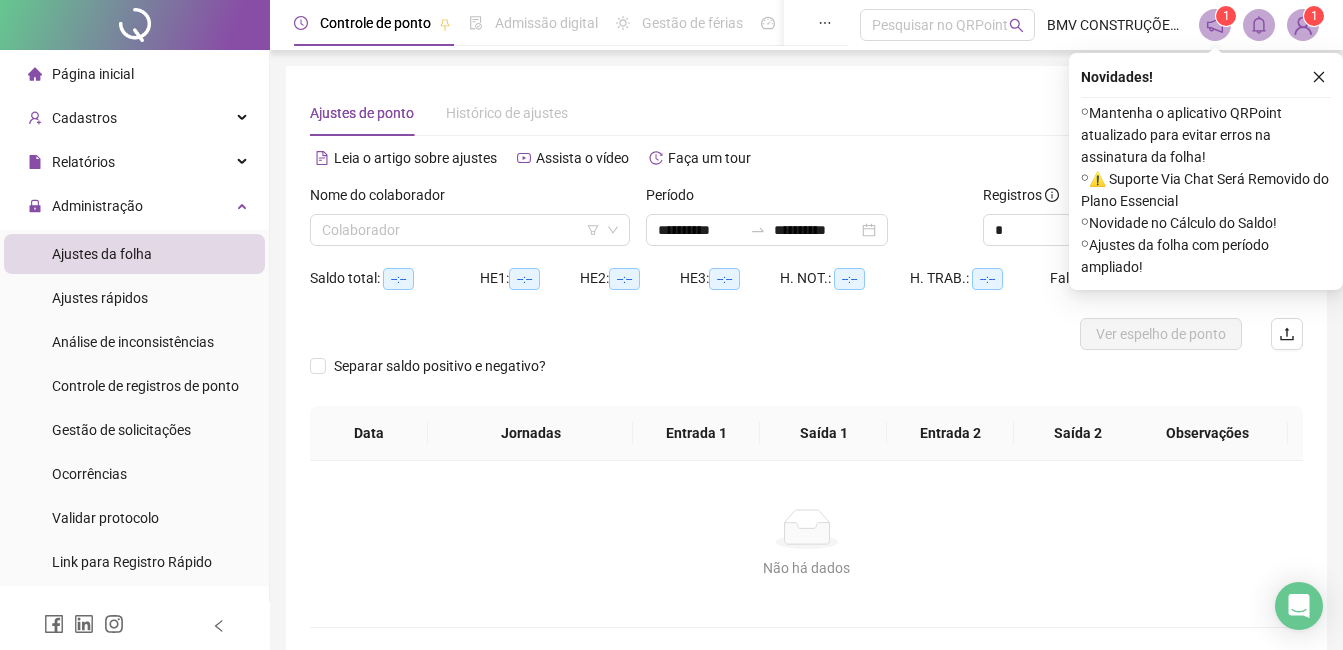 click on "**********" at bounding box center [806, 223] 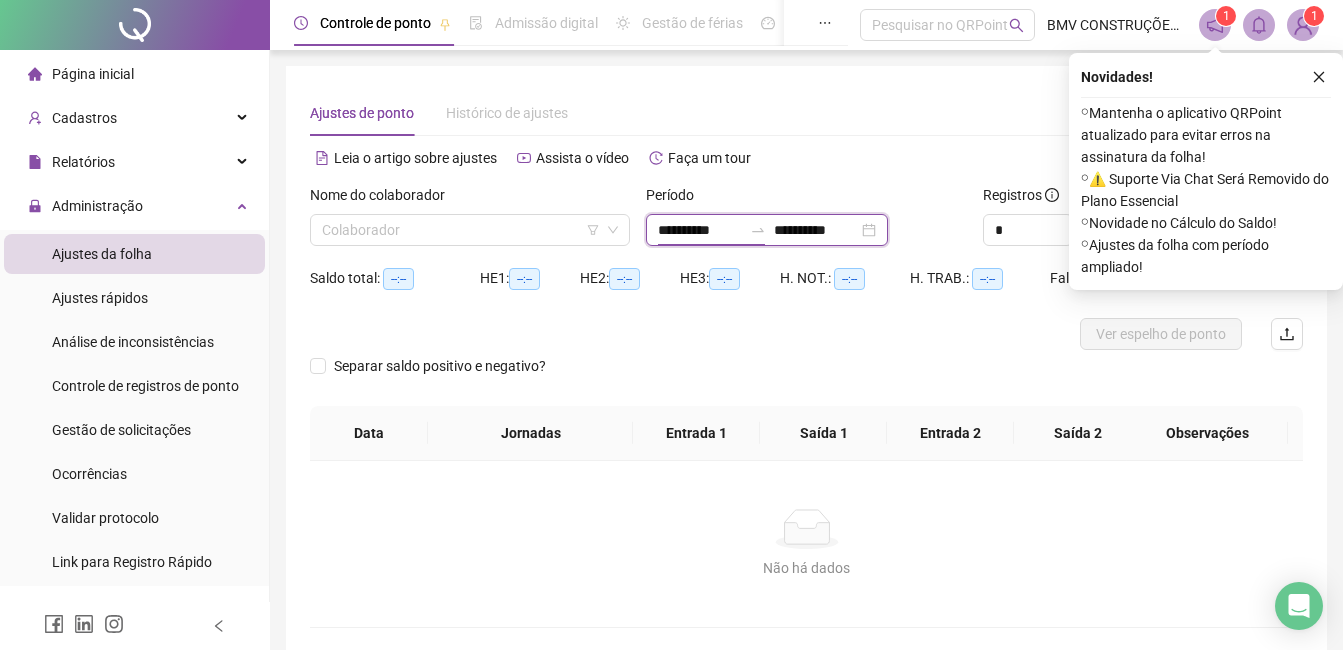 click on "**********" at bounding box center (700, 230) 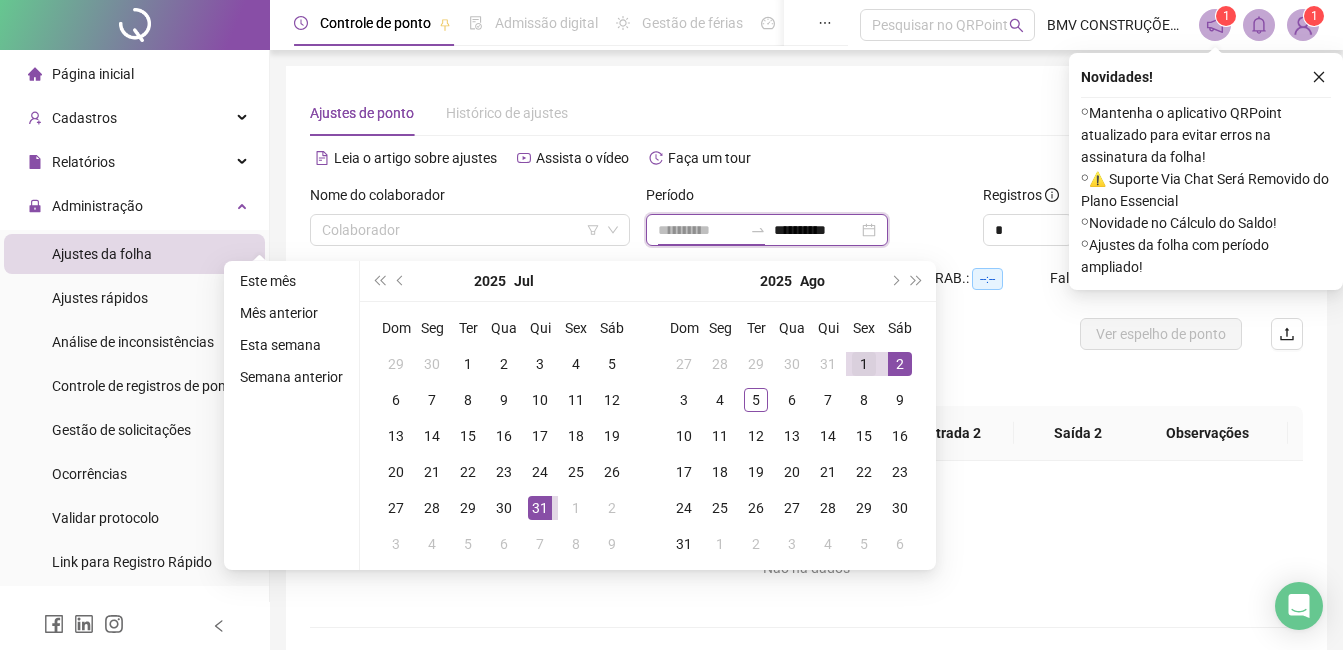 type on "**********" 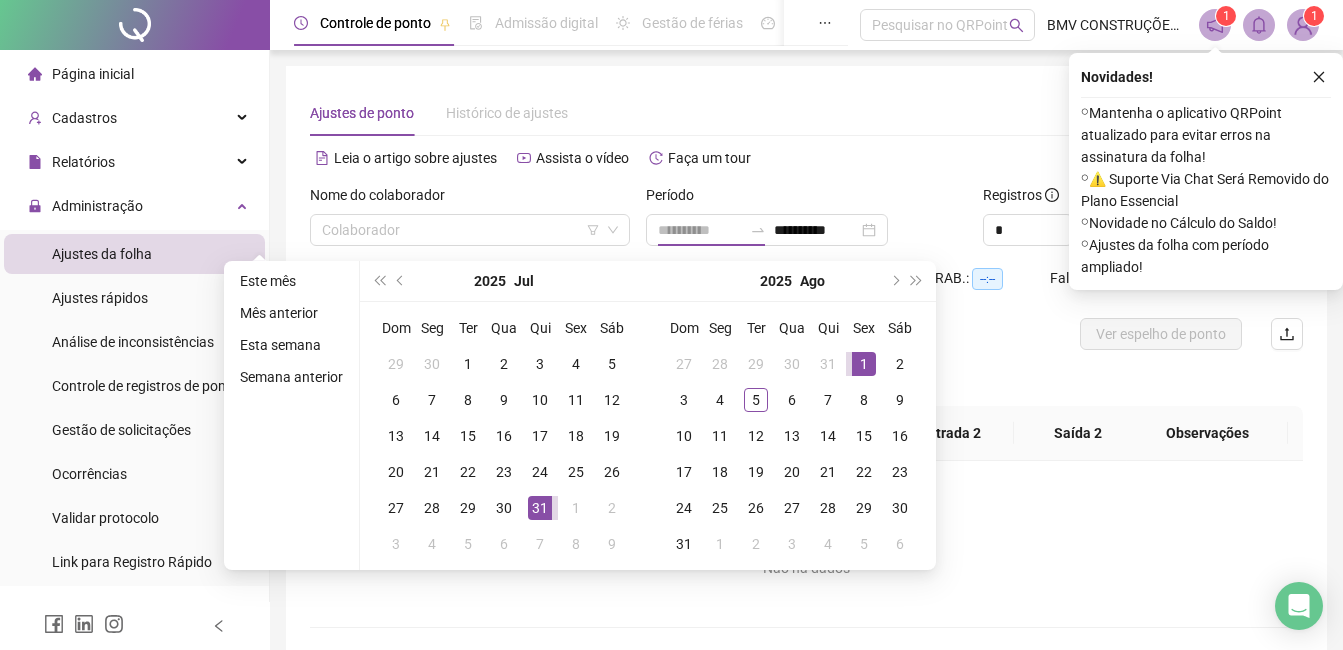 click on "1" at bounding box center (864, 364) 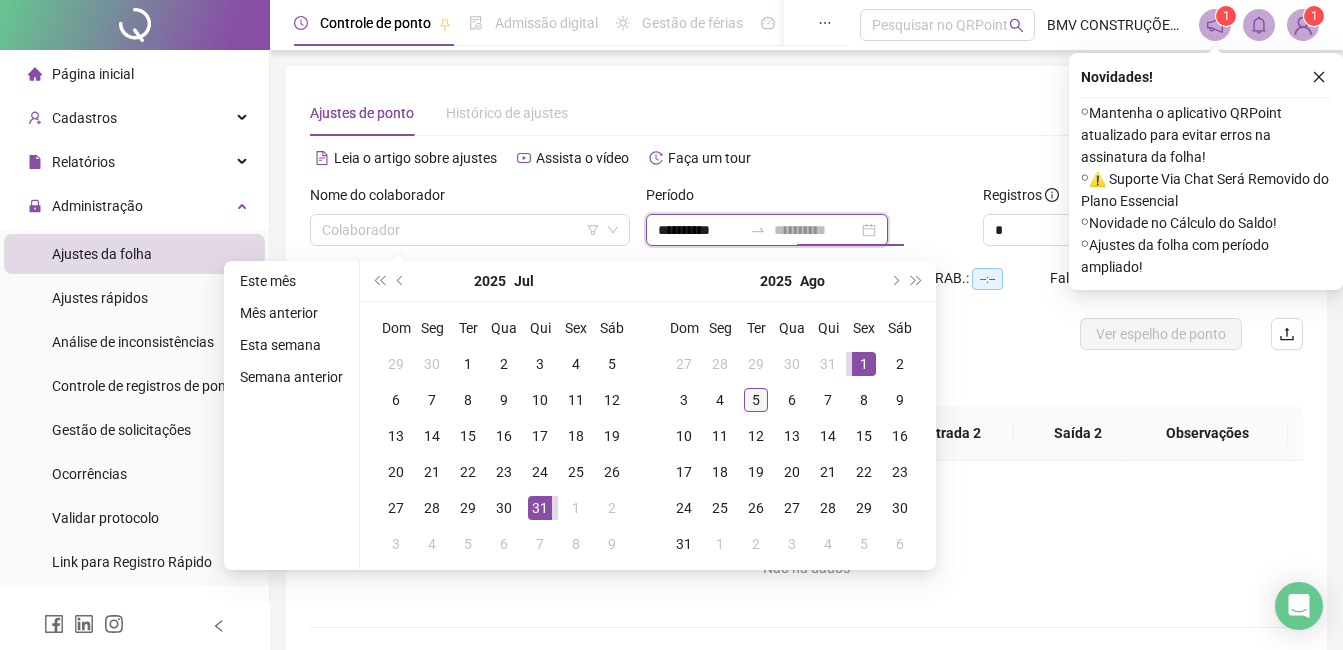 type on "**********" 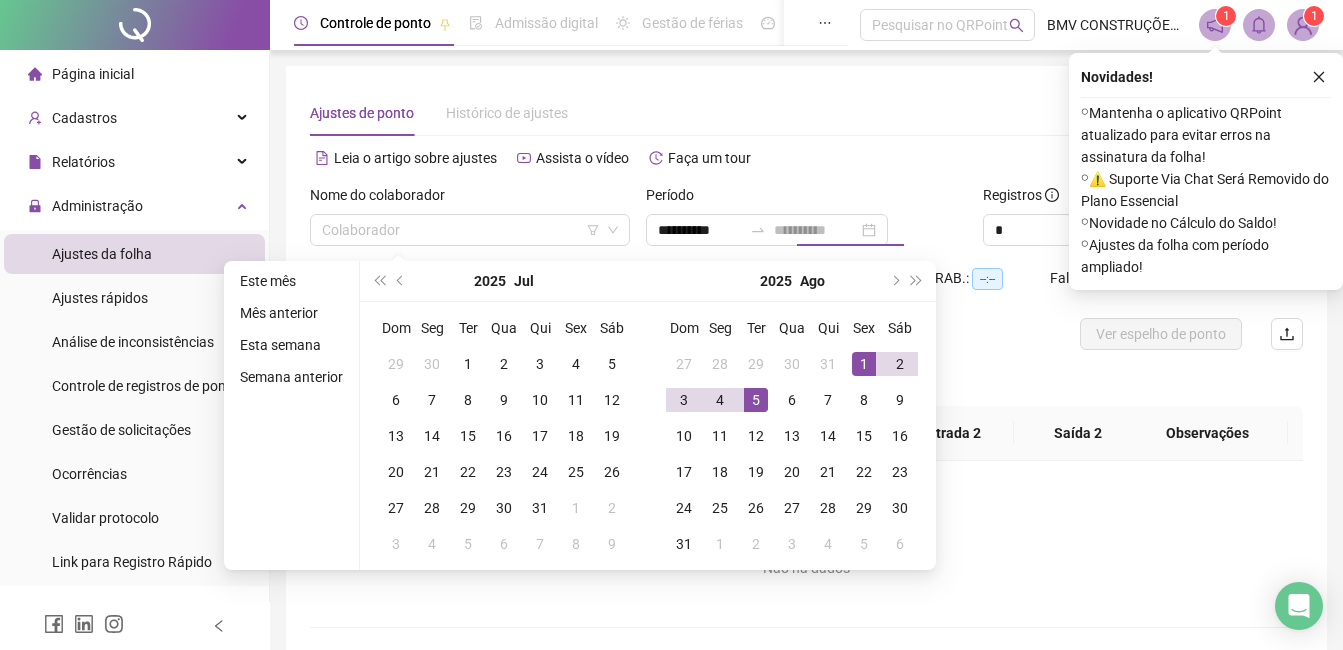 click on "5" at bounding box center (756, 400) 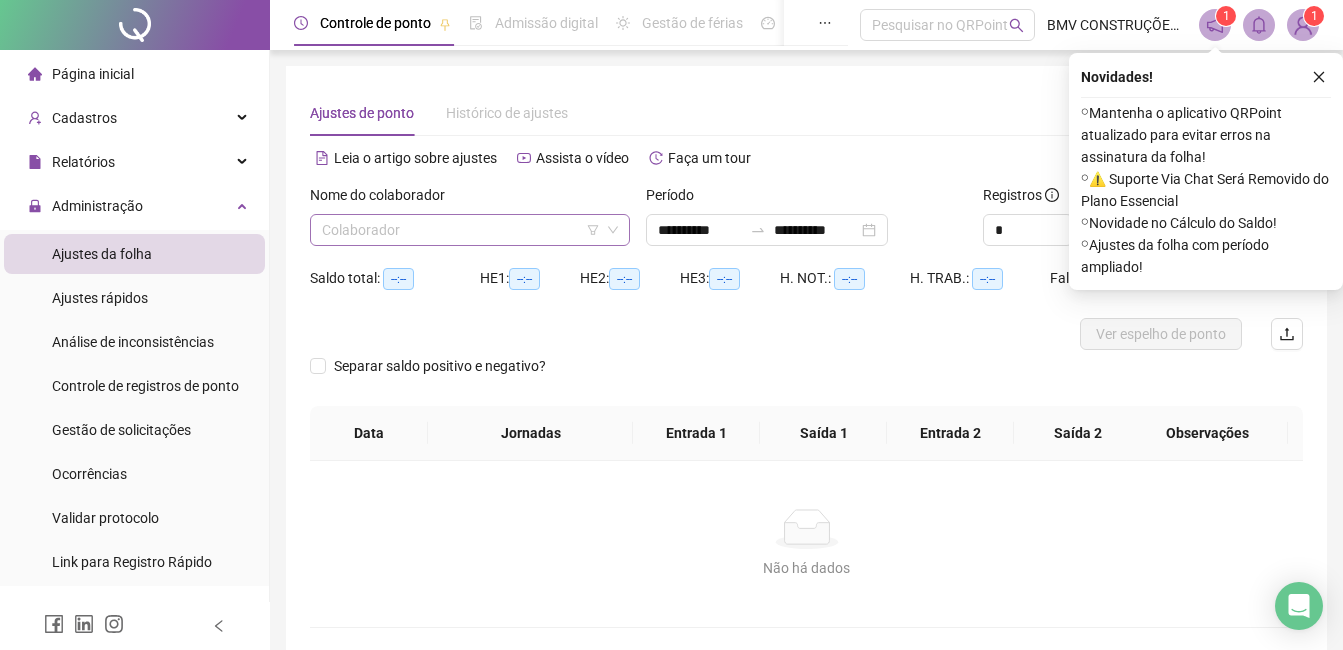 click at bounding box center [461, 230] 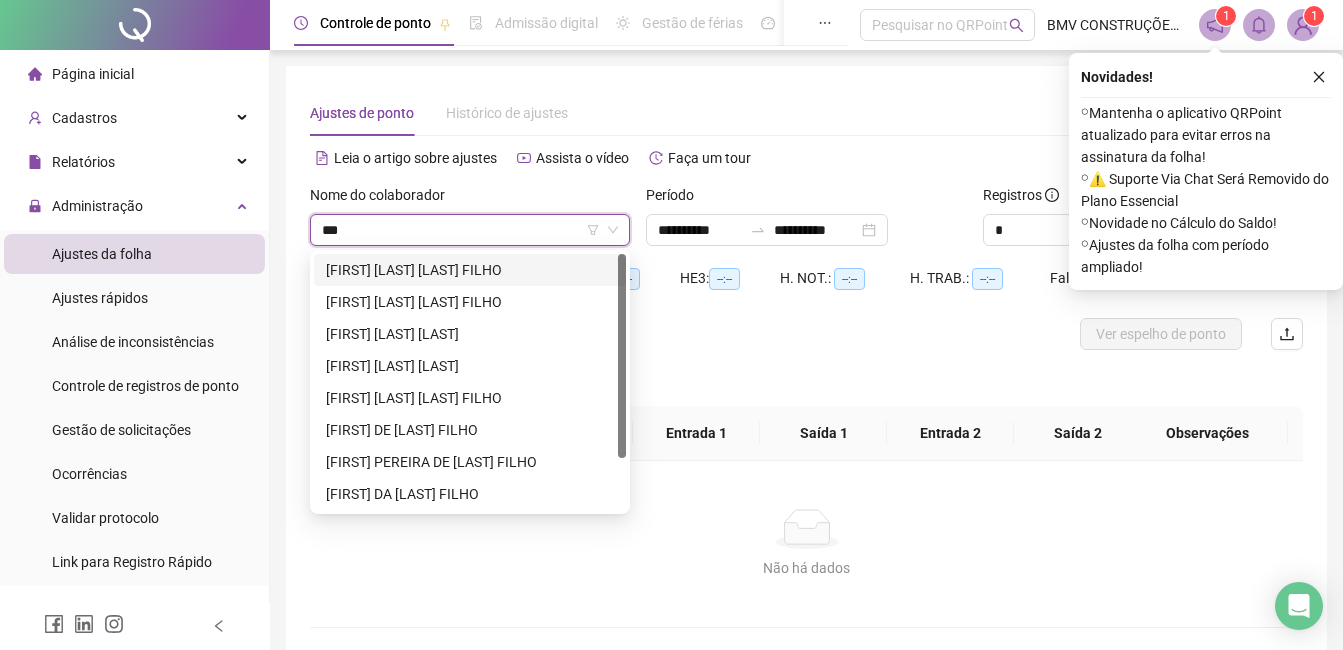 type on "****" 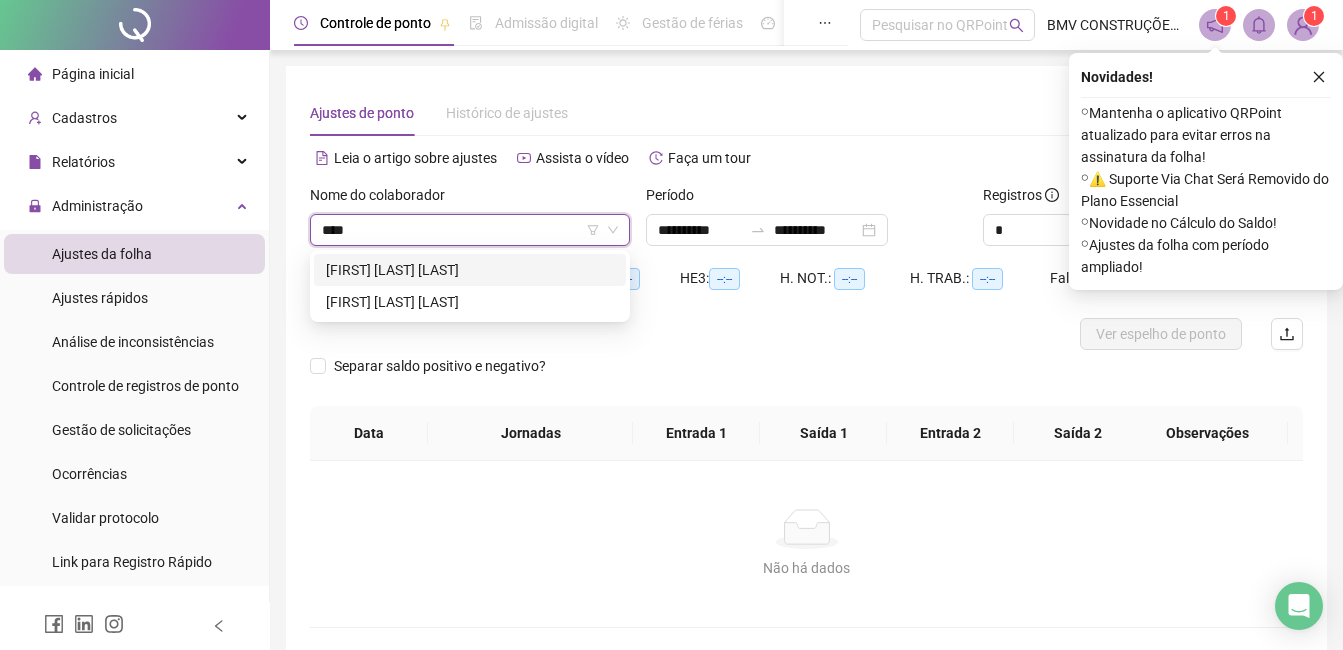 click on "[FIRST] [LAST] [LAST]" at bounding box center (470, 270) 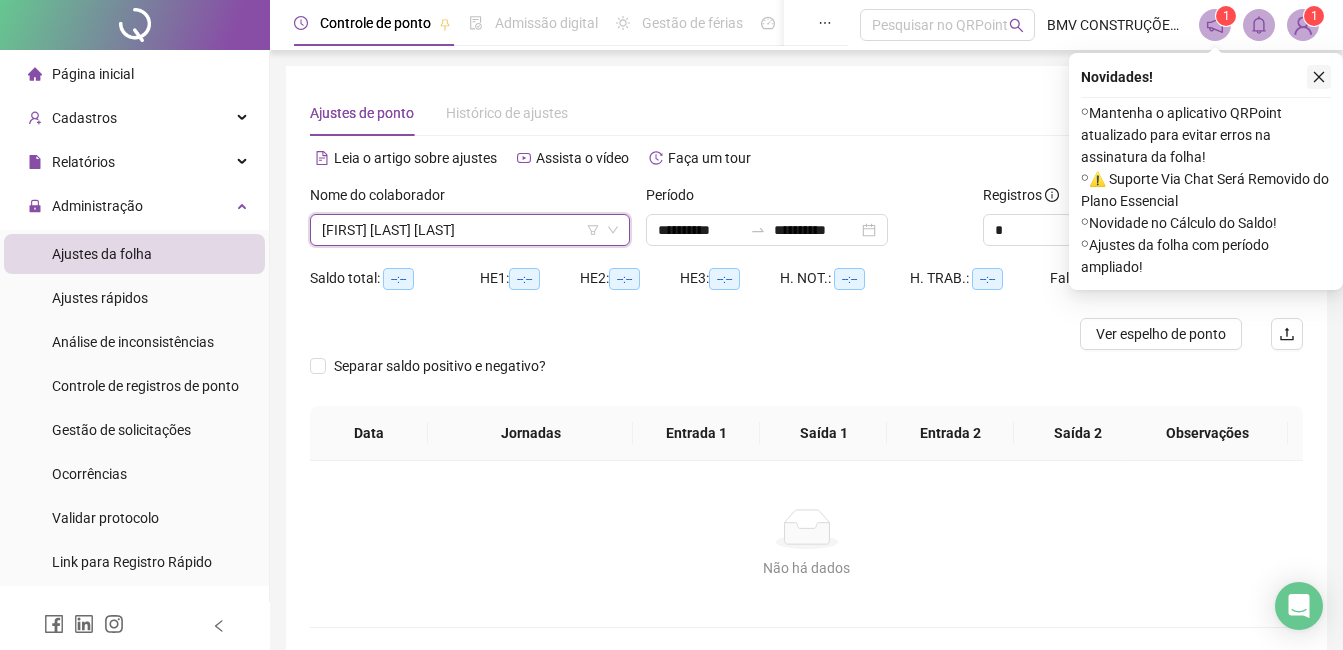 click 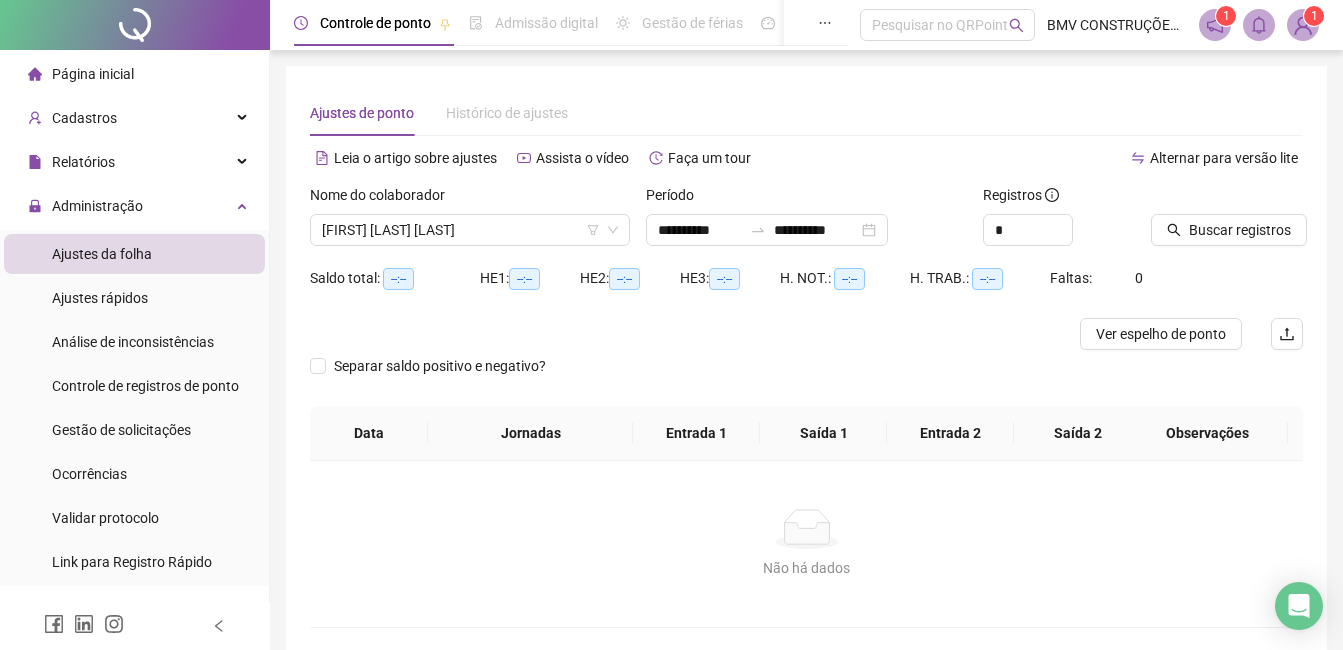 click at bounding box center [1202, 199] 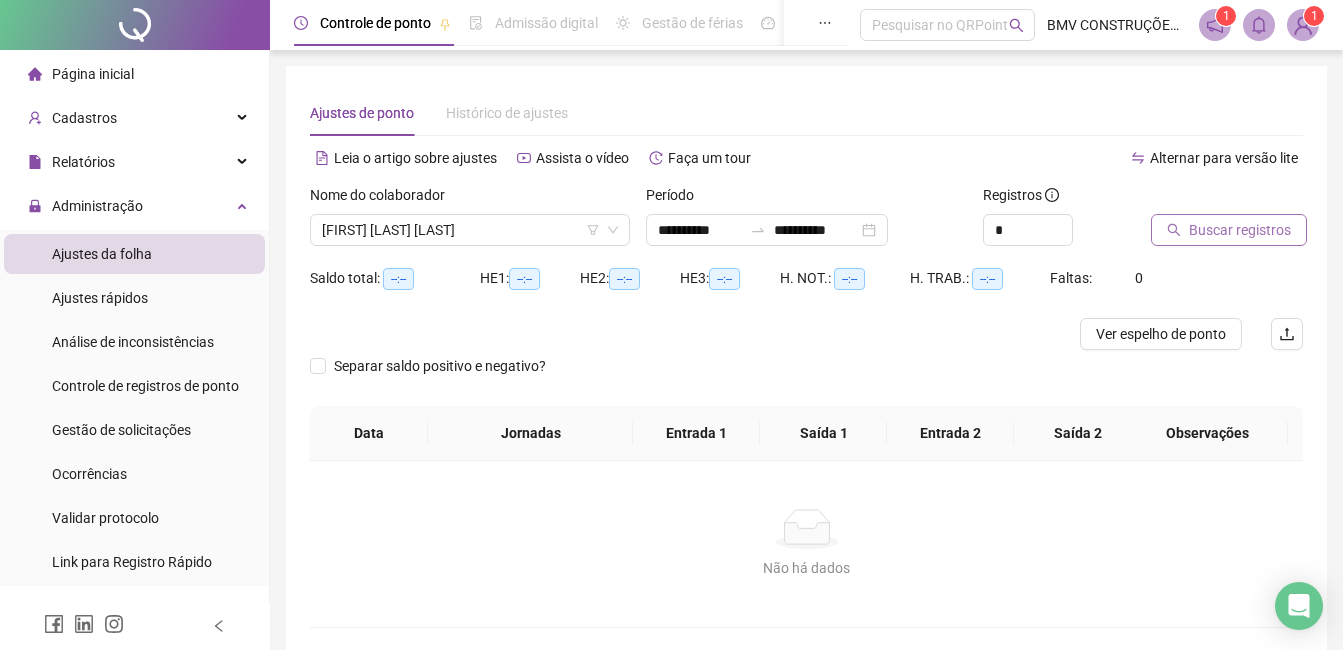 click 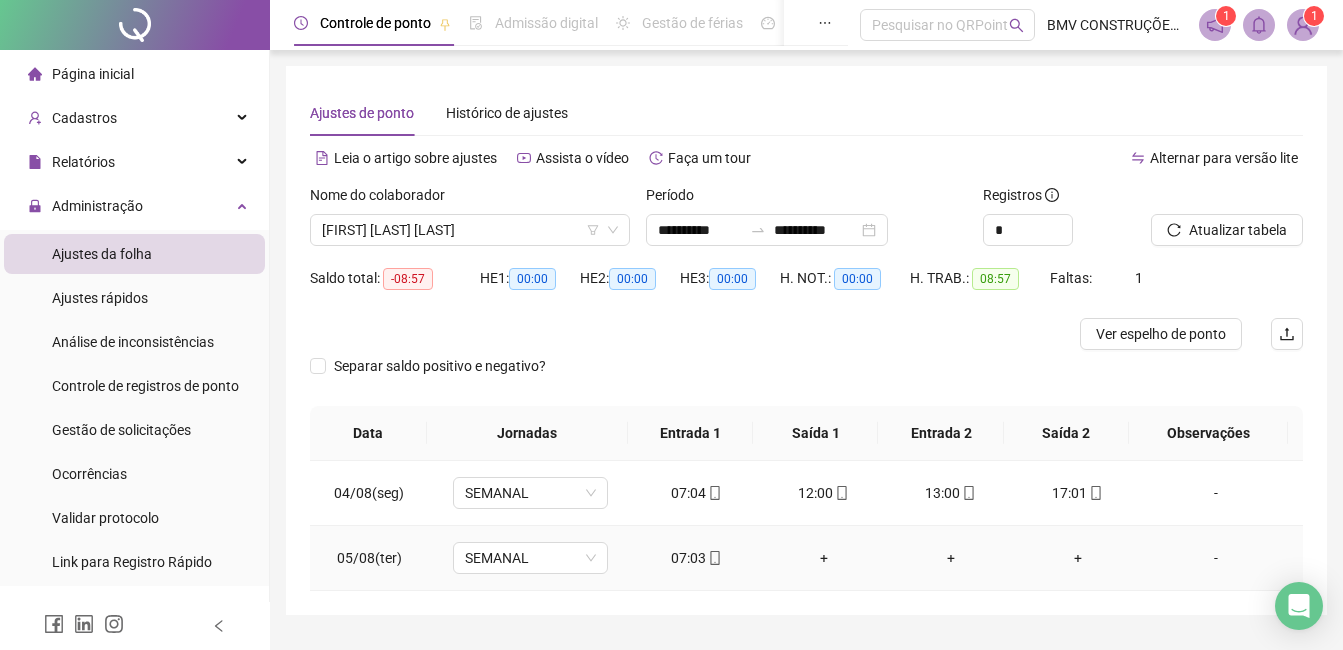 click on "07:03" at bounding box center [696, 558] 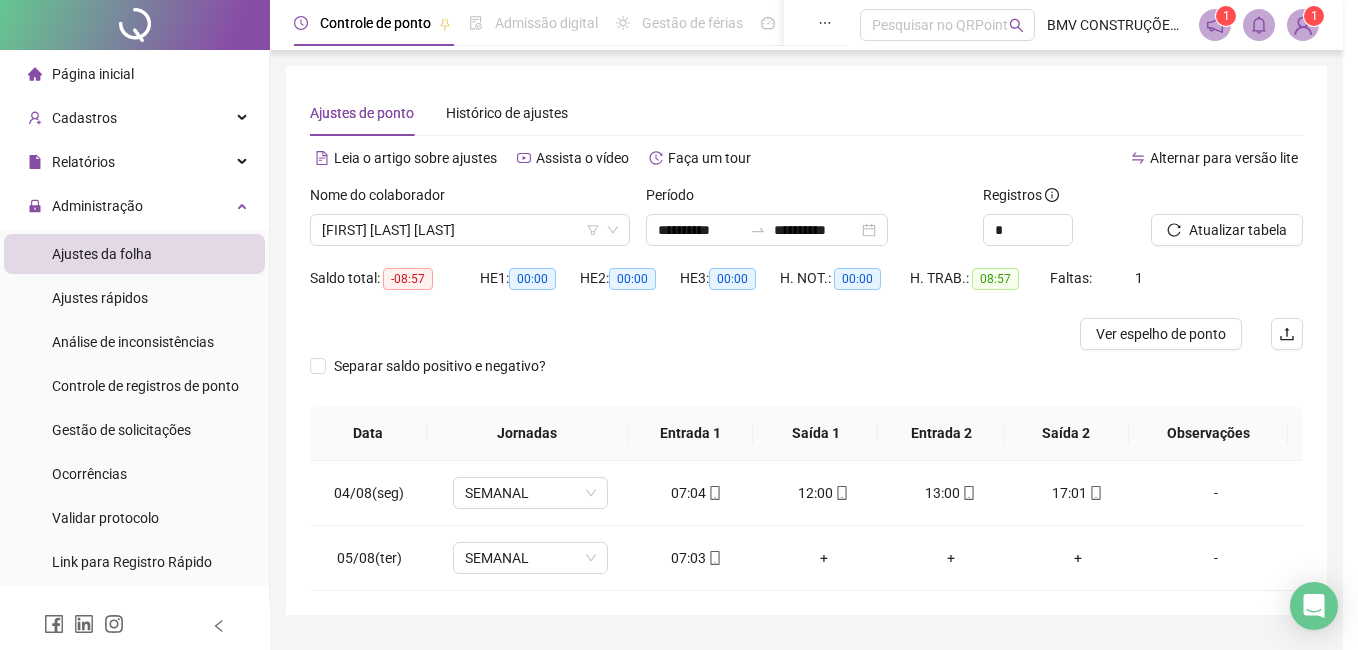 type on "**********" 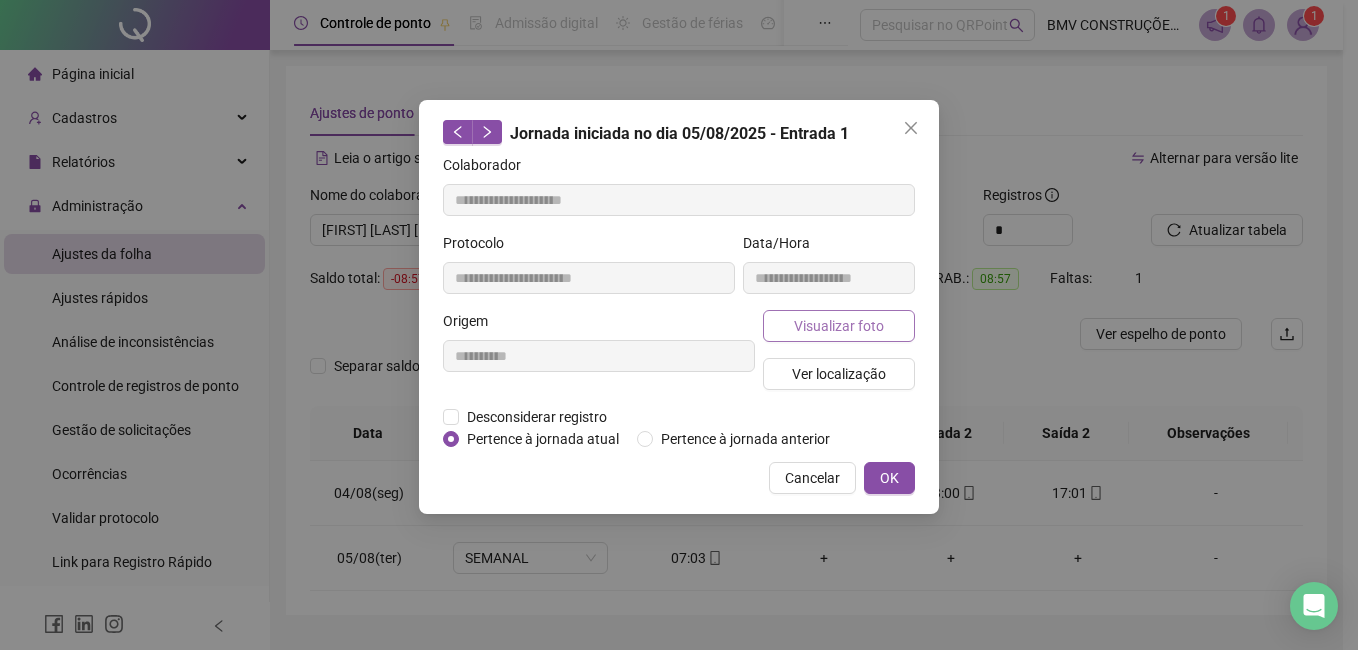 click on "Visualizar foto" at bounding box center (839, 326) 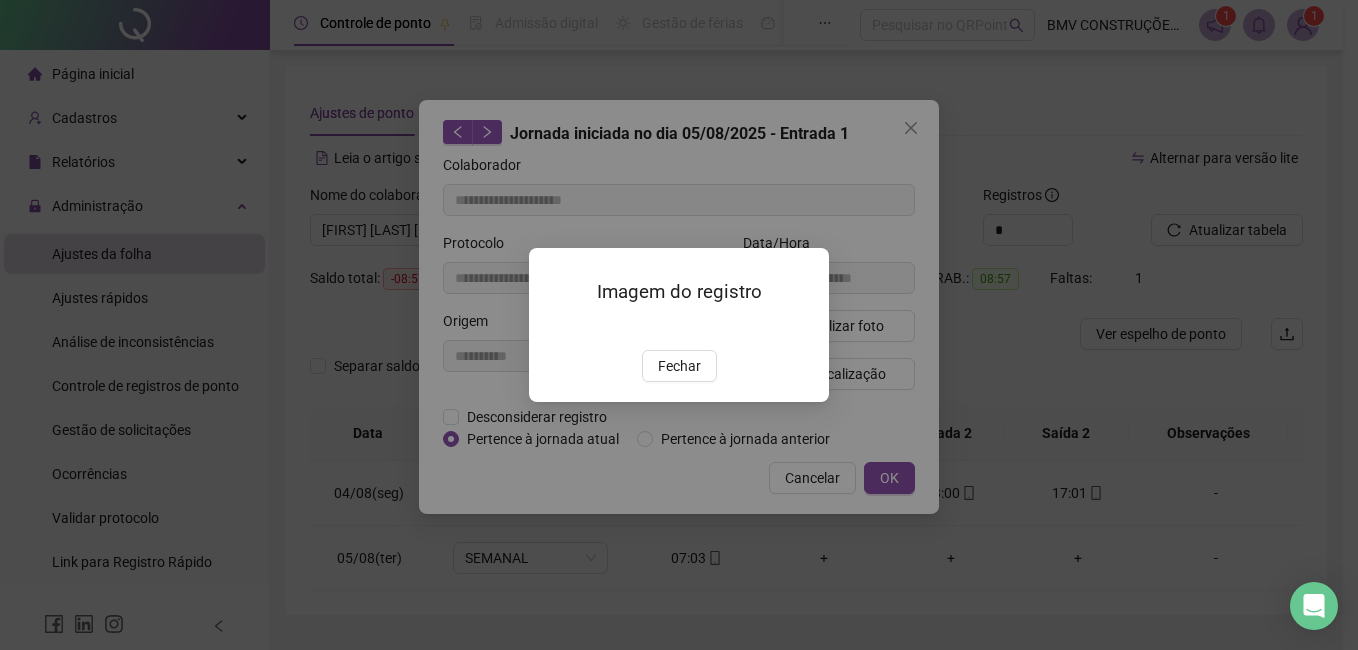 drag, startPoint x: 673, startPoint y: 480, endPoint x: 794, endPoint y: 483, distance: 121.037186 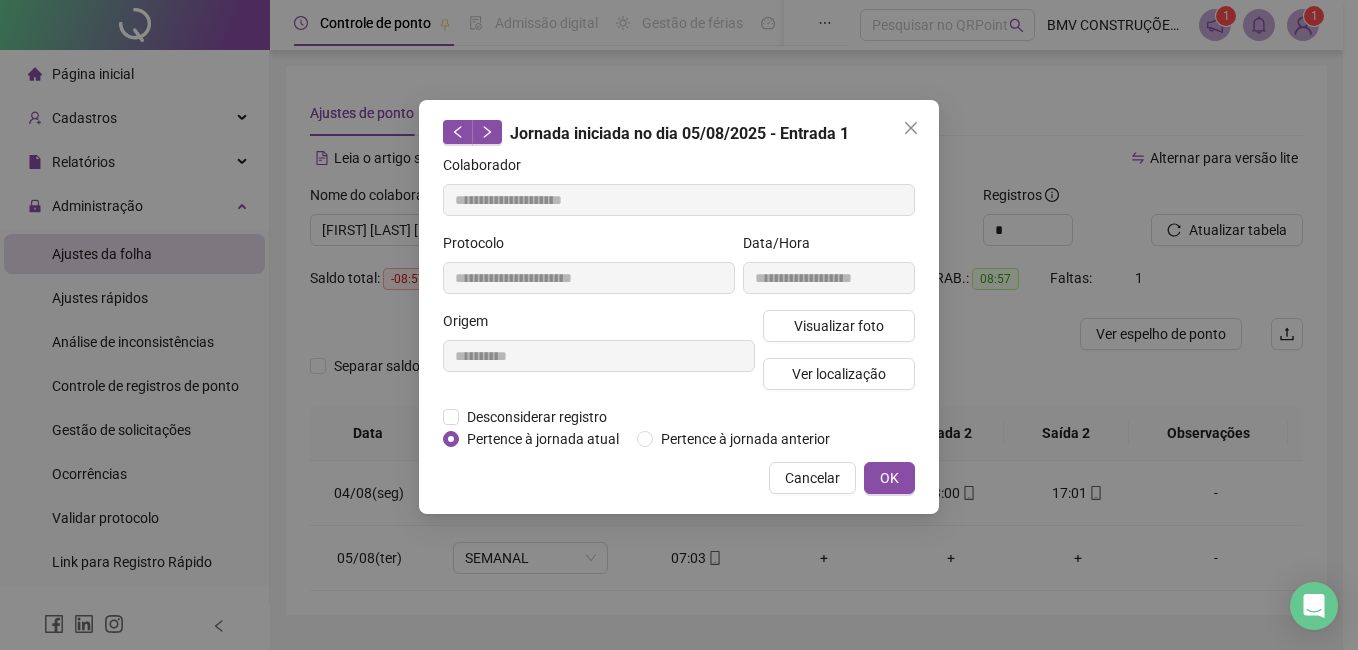click on "Cancelar" at bounding box center [812, 478] 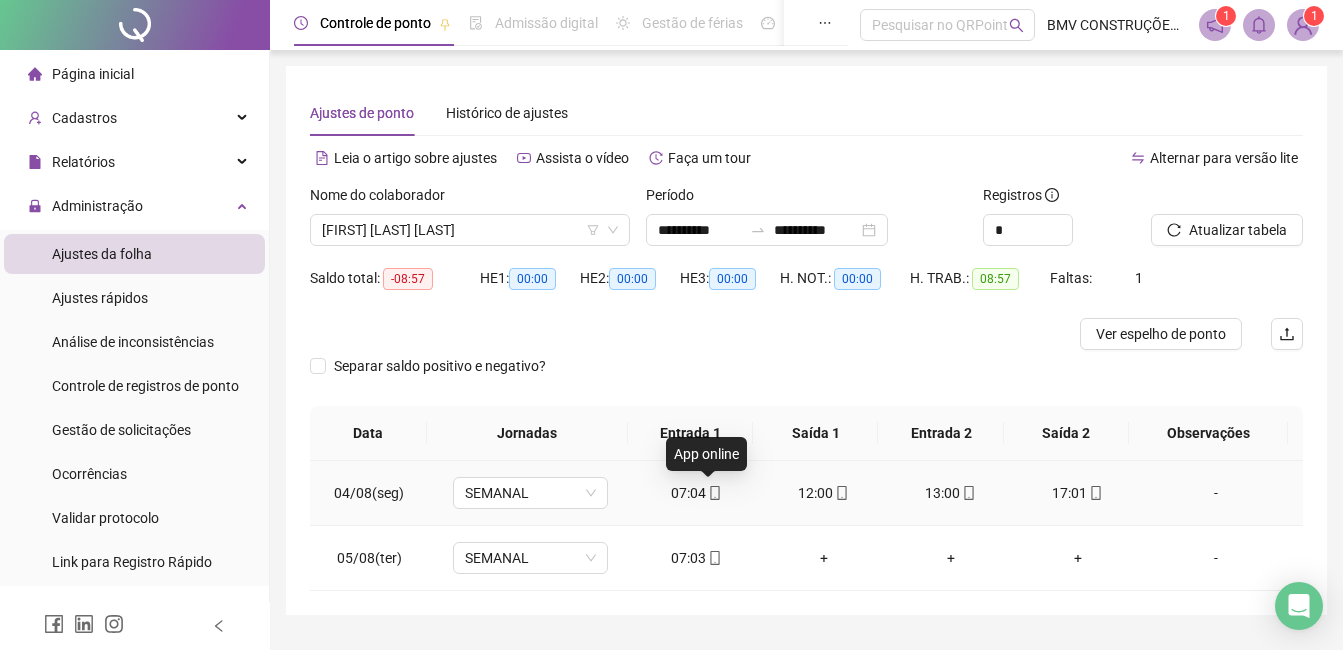 click 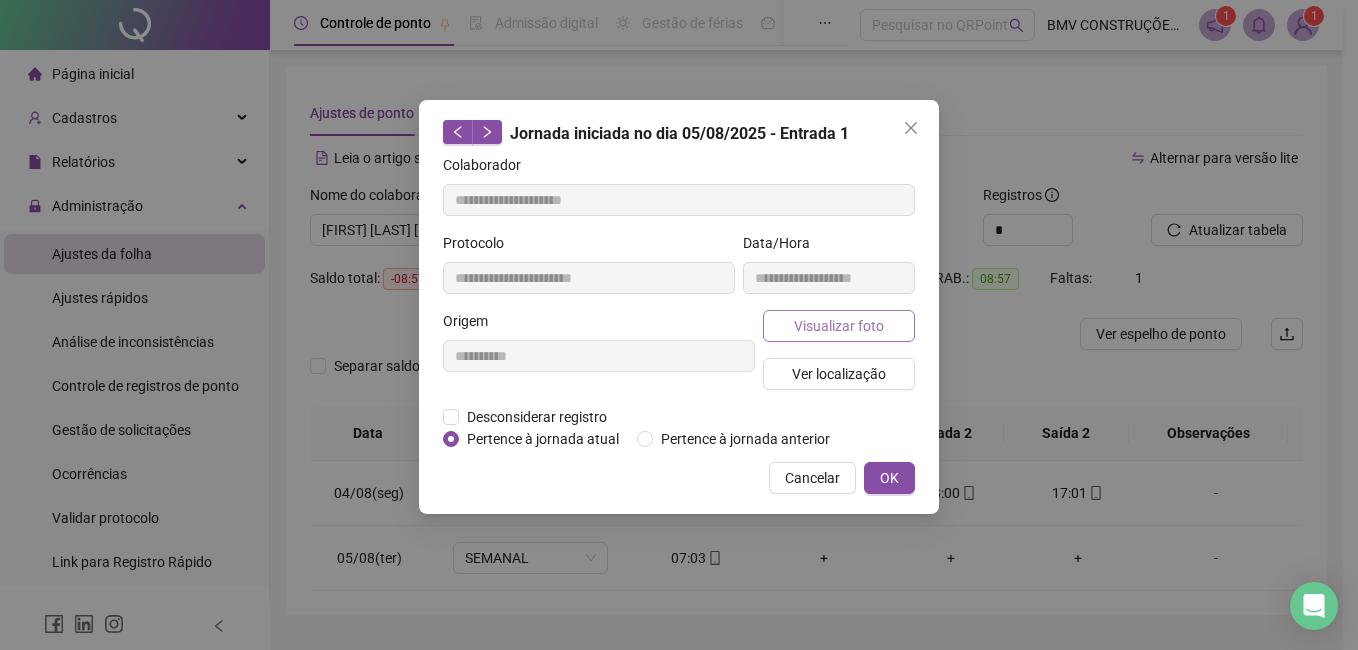 type on "**********" 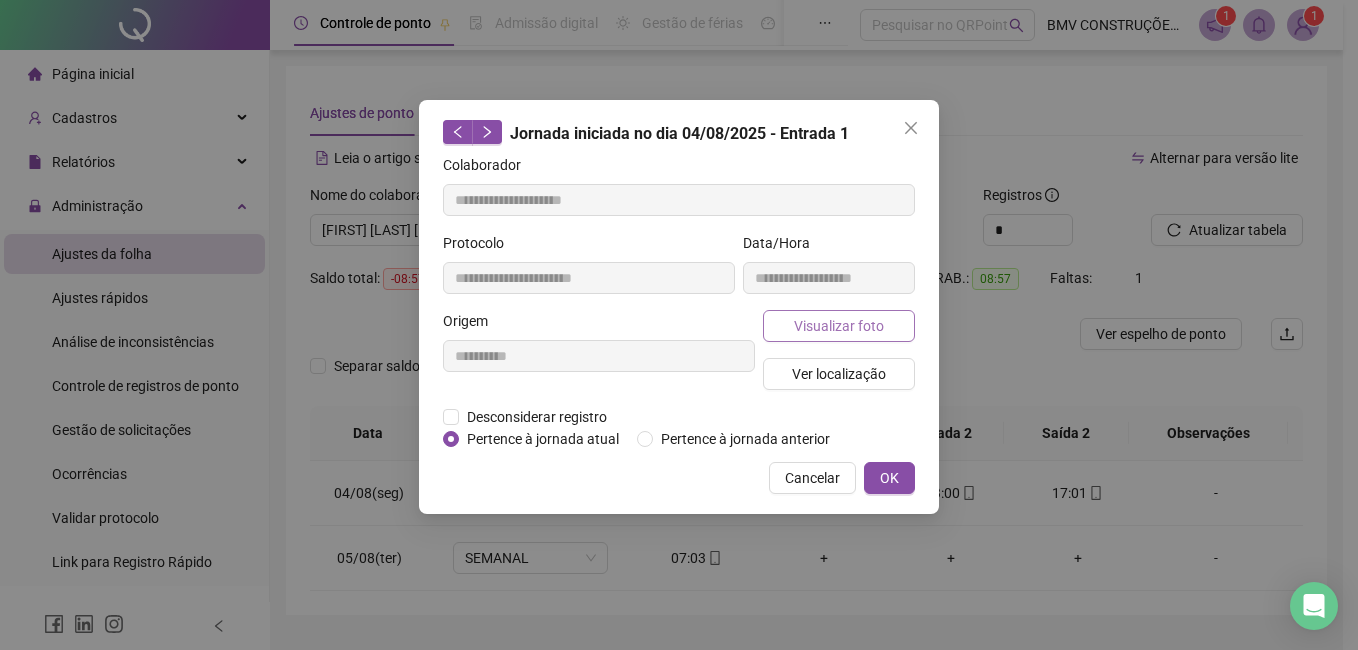 click on "Visualizar foto" at bounding box center (839, 326) 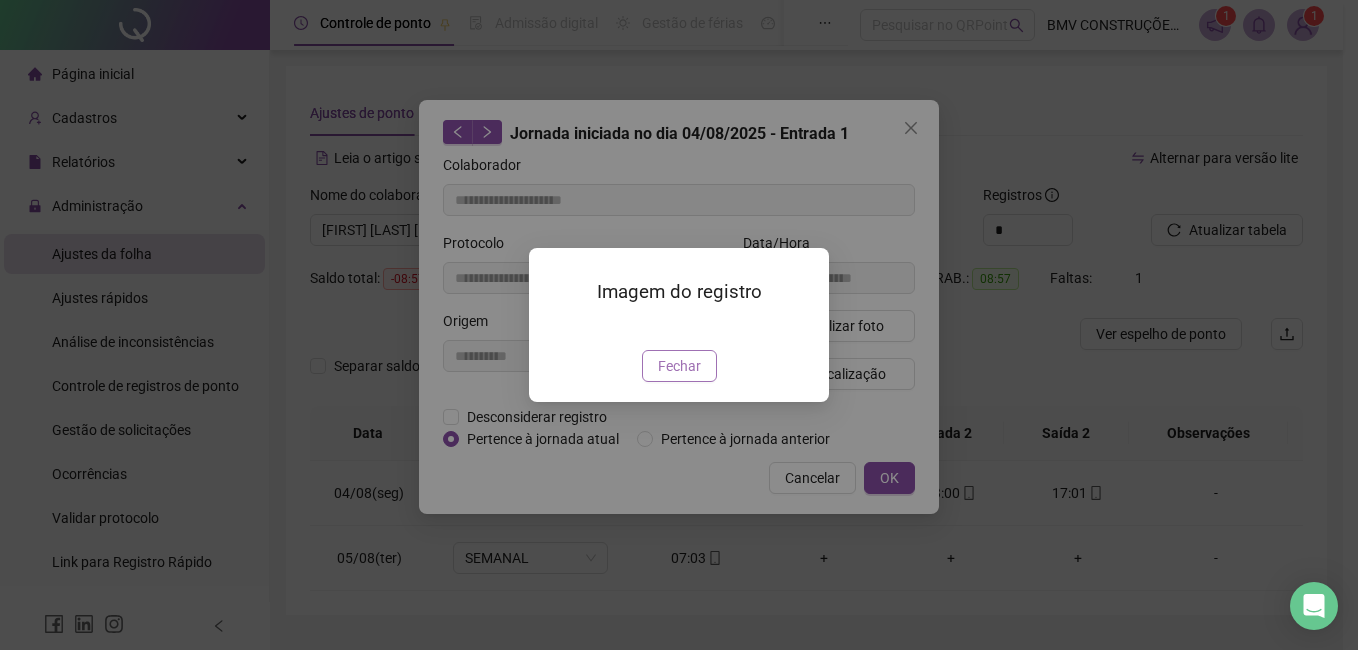 click on "Fechar" at bounding box center (679, 366) 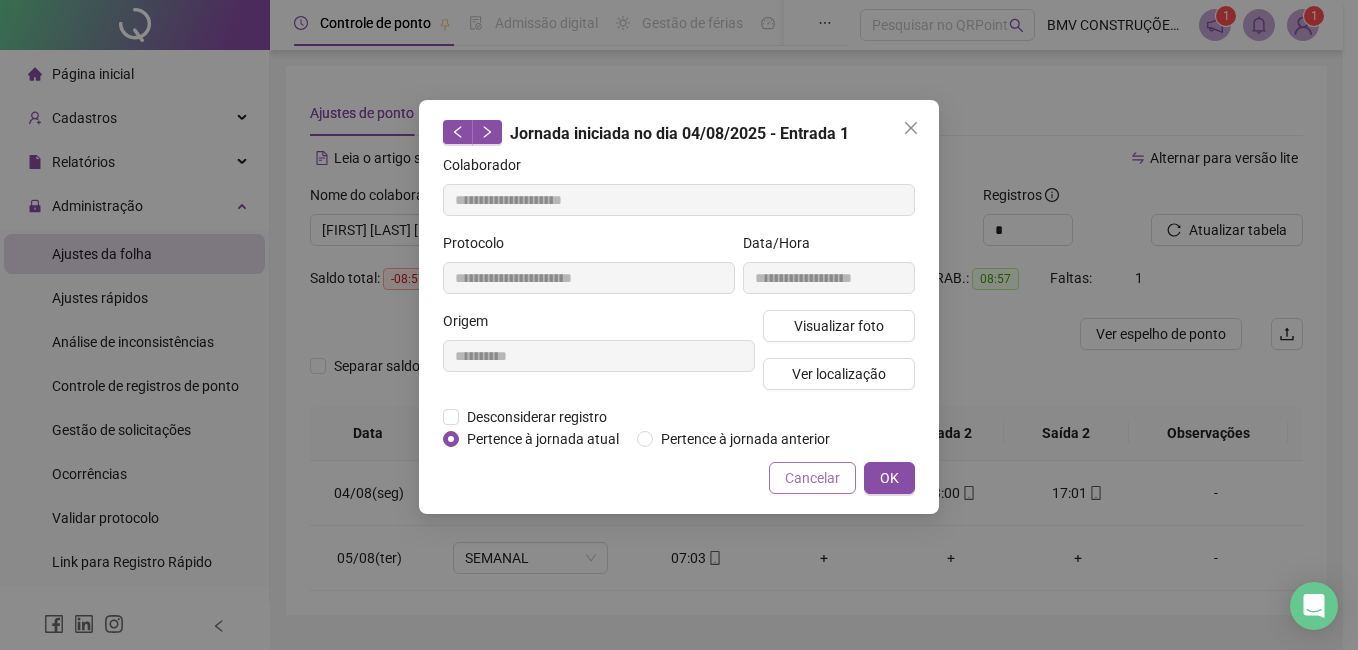 click on "Cancelar" at bounding box center [812, 478] 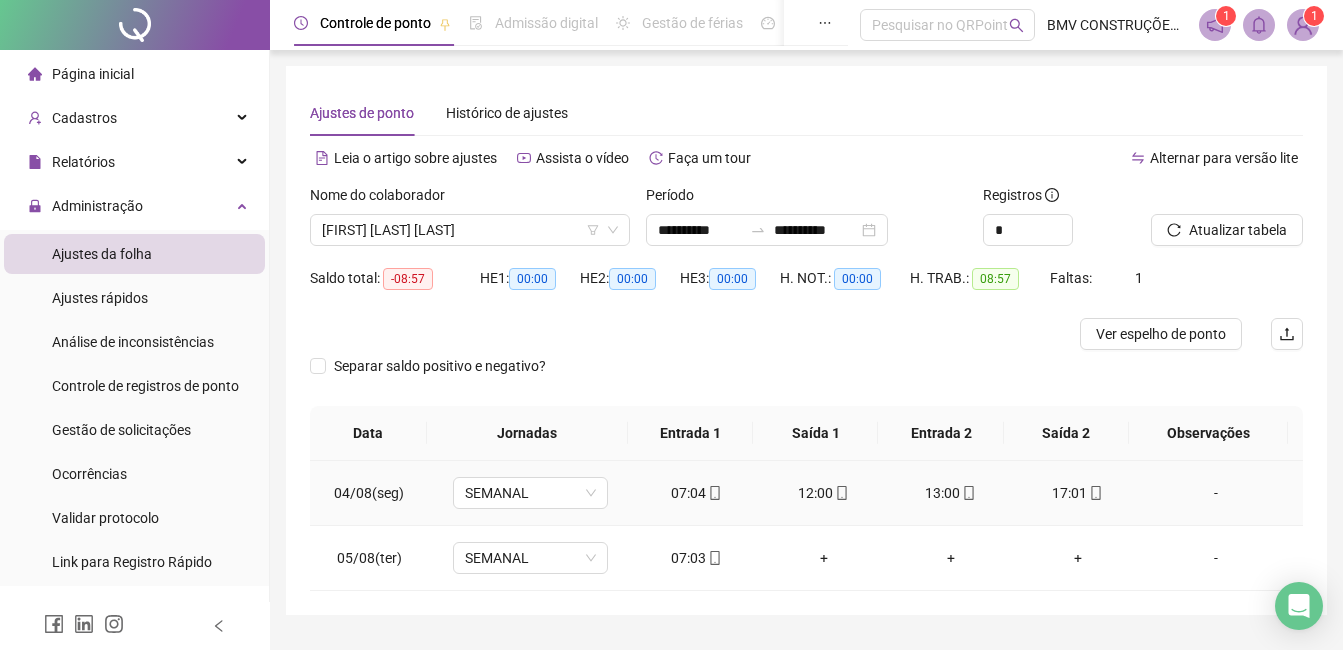 click on "12:00" at bounding box center [823, 493] 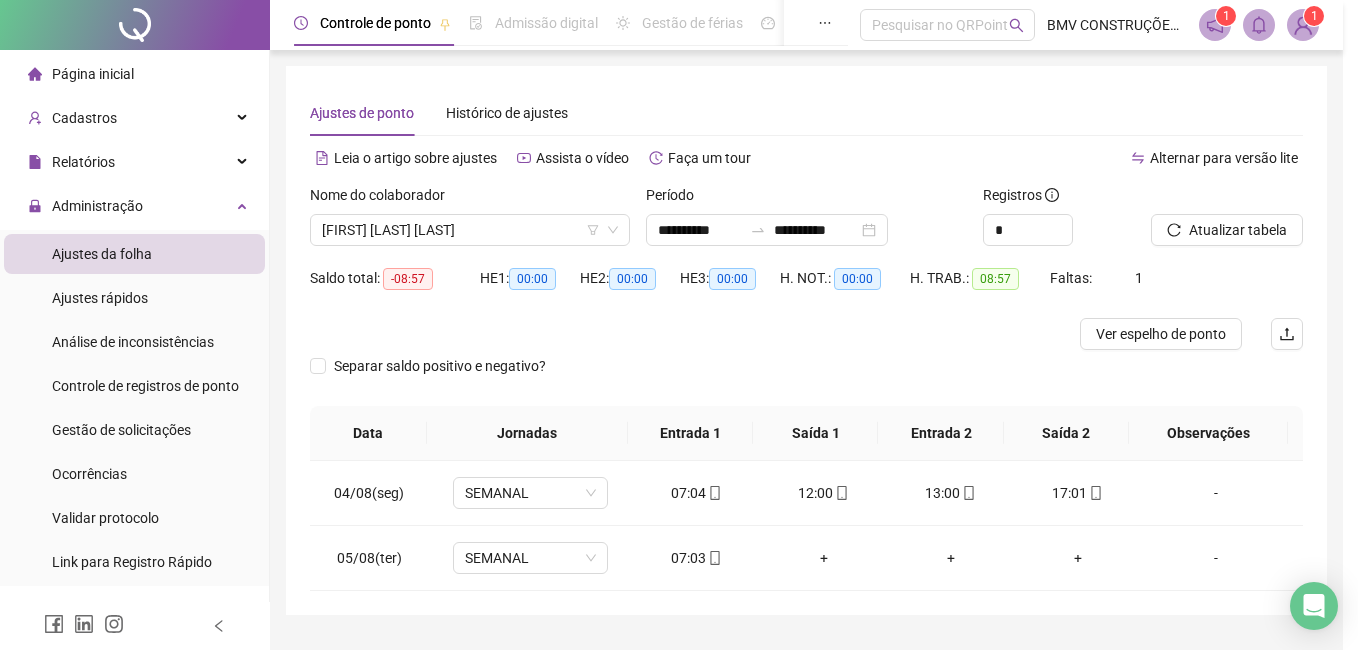 type on "**********" 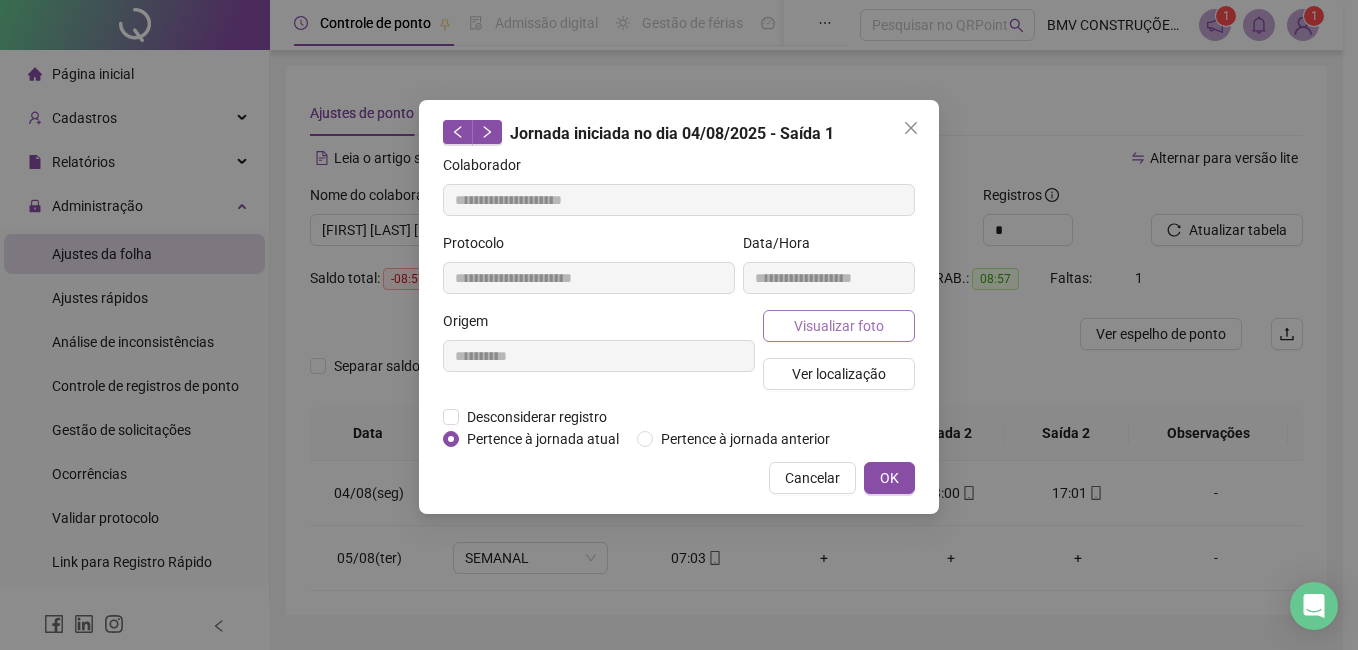 click on "Visualizar foto" at bounding box center [839, 326] 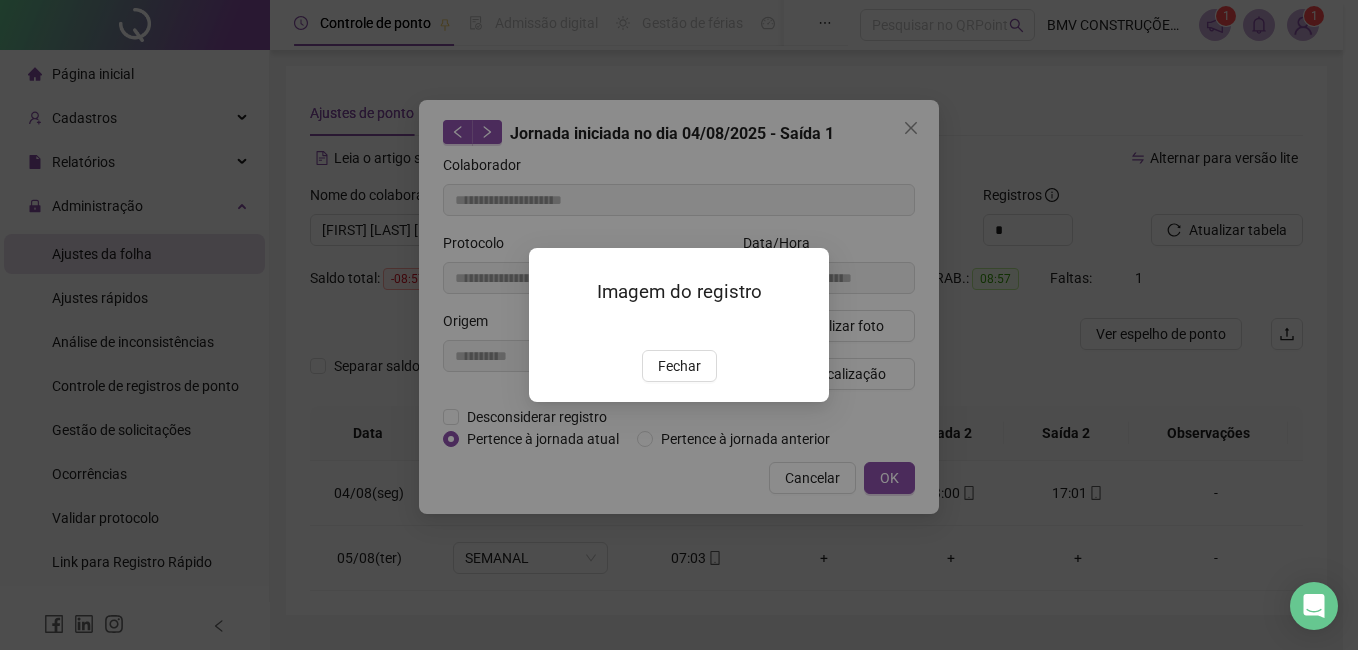 drag, startPoint x: 664, startPoint y: 482, endPoint x: 777, endPoint y: 483, distance: 113.004425 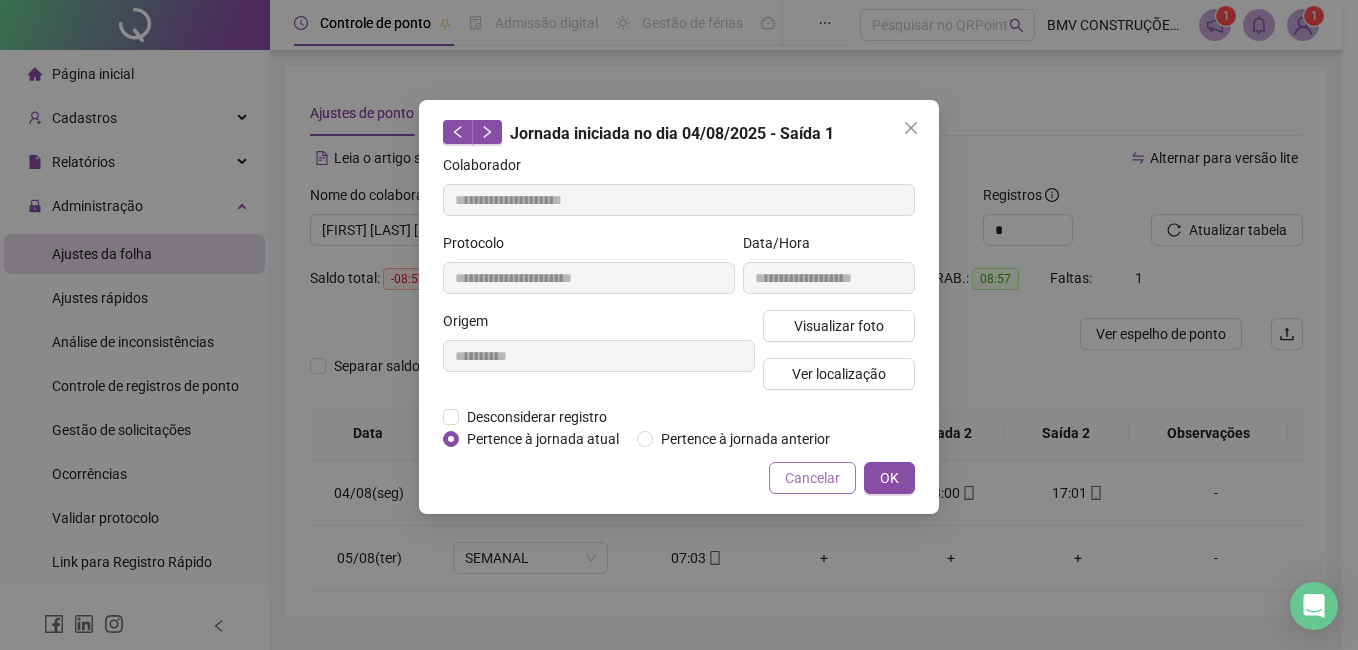 click on "Cancelar" at bounding box center (812, 478) 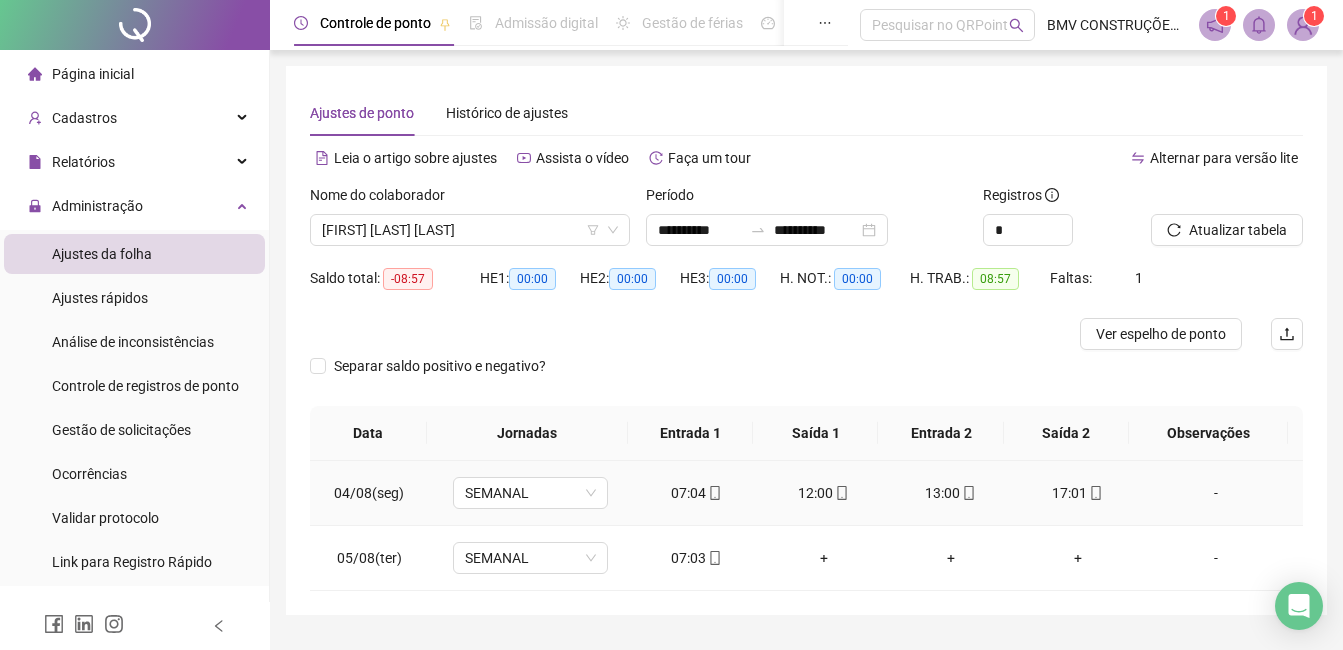 click on "13:00" at bounding box center [950, 493] 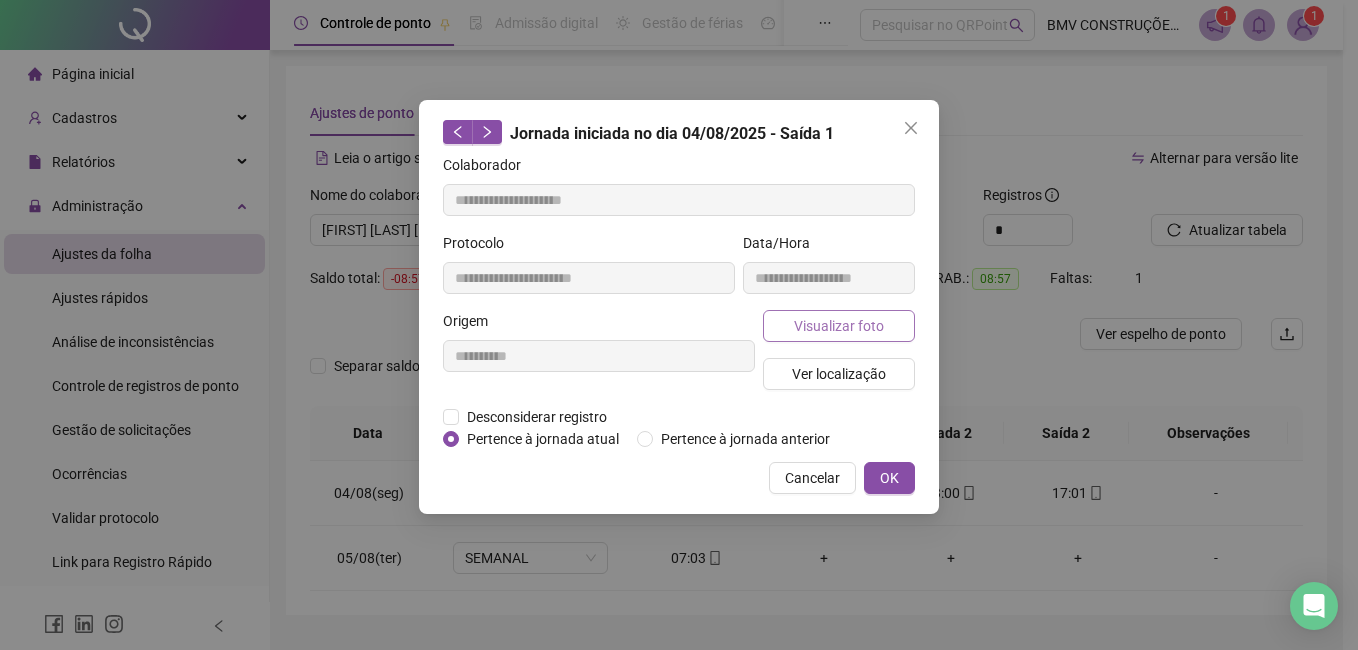 click on "Visualizar foto" at bounding box center [839, 326] 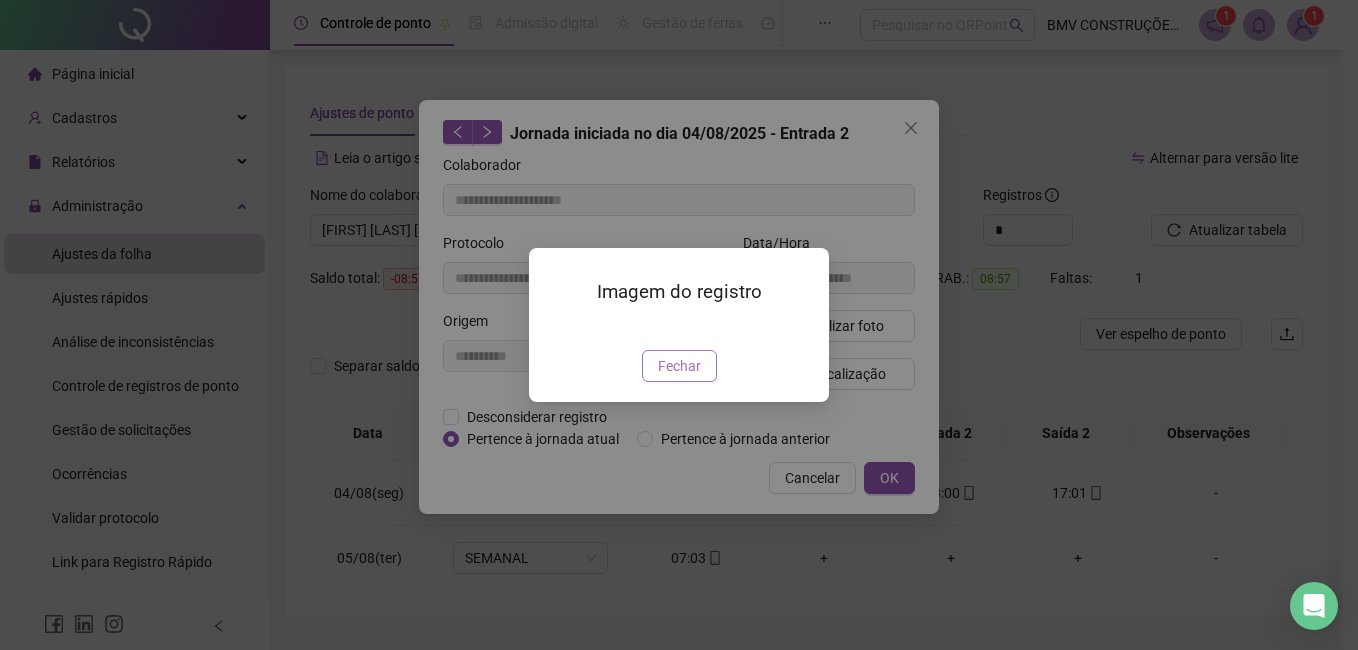 click on "Fechar" at bounding box center (679, 366) 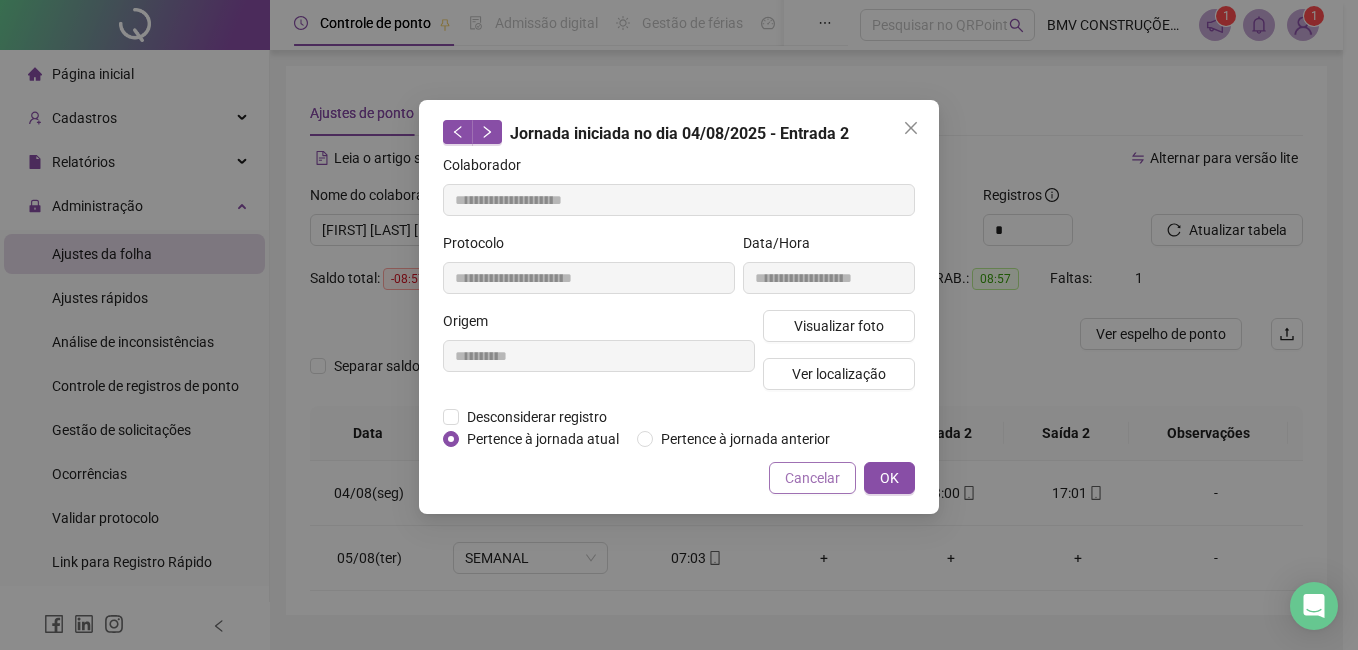 click on "Cancelar" at bounding box center [812, 478] 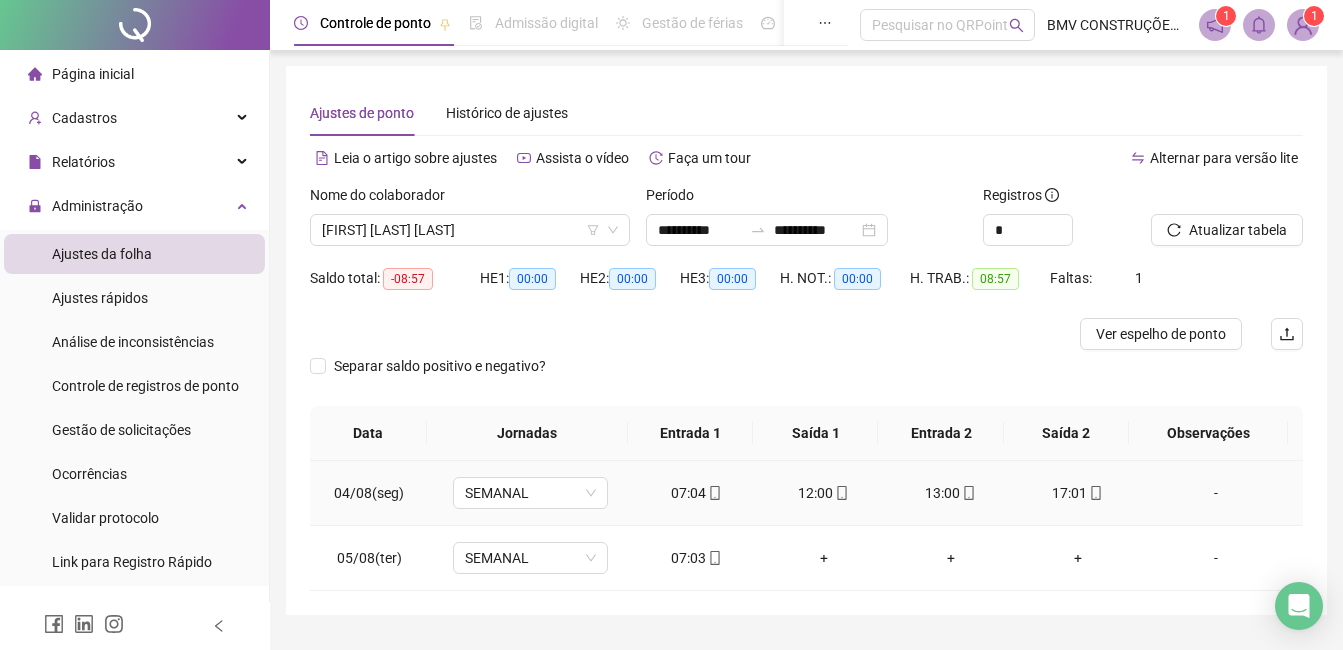 click on "17:01" at bounding box center (1077, 493) 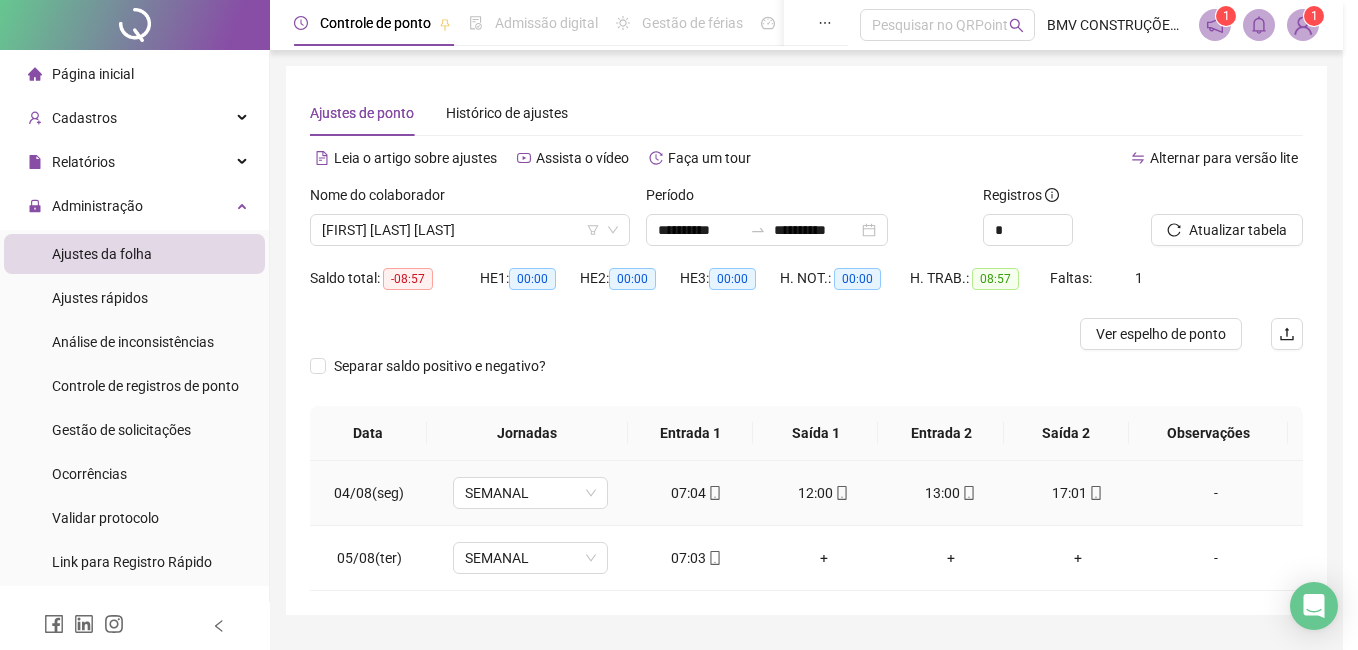 type on "**********" 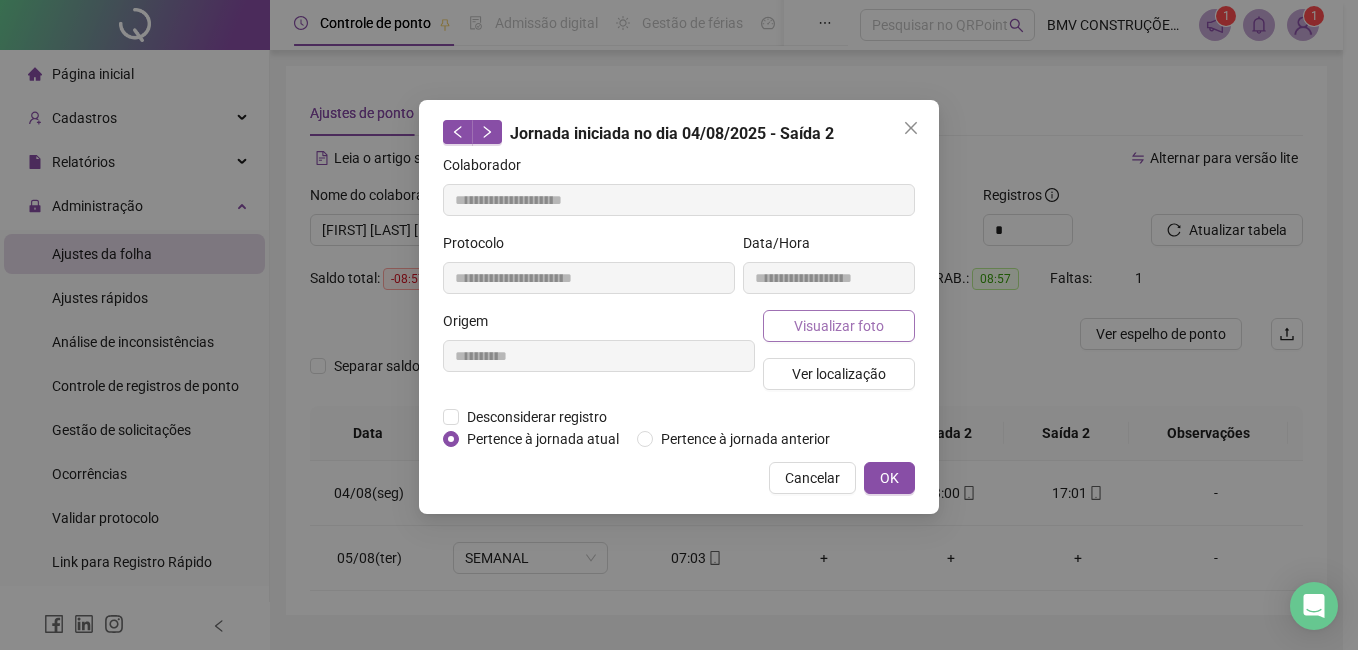 click on "Visualizar foto" at bounding box center [839, 326] 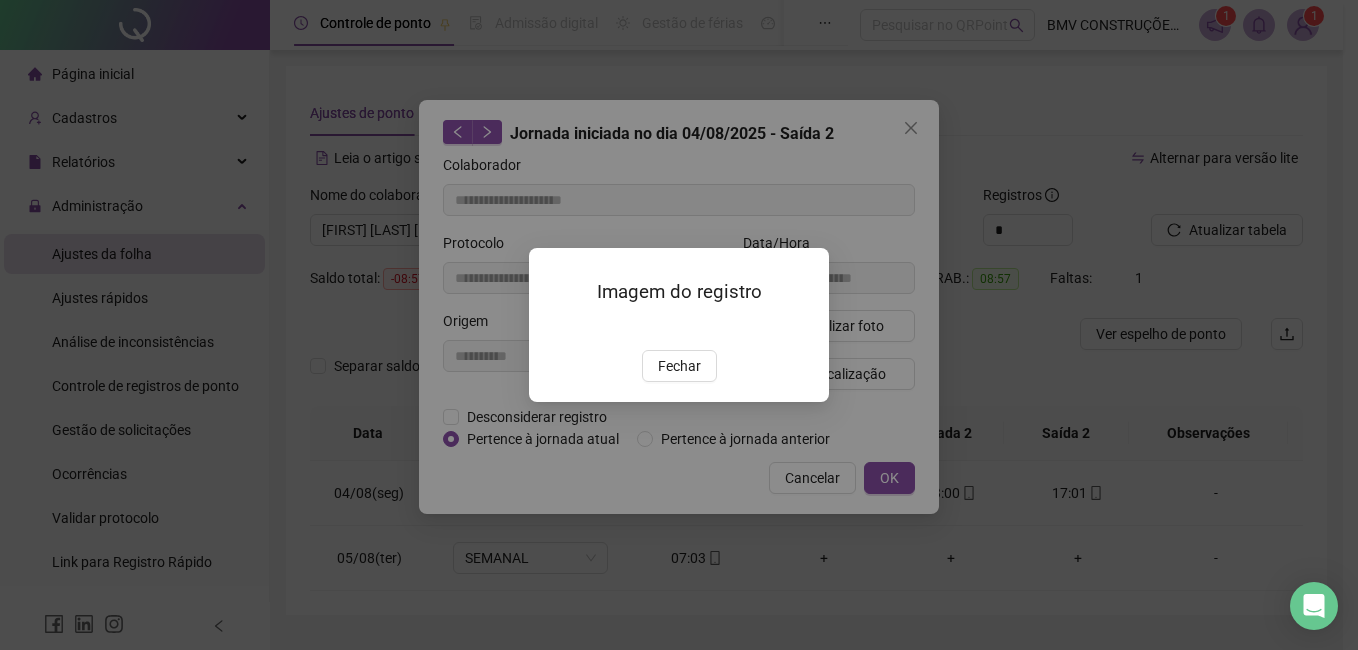 click on "Fechar" at bounding box center [679, 366] 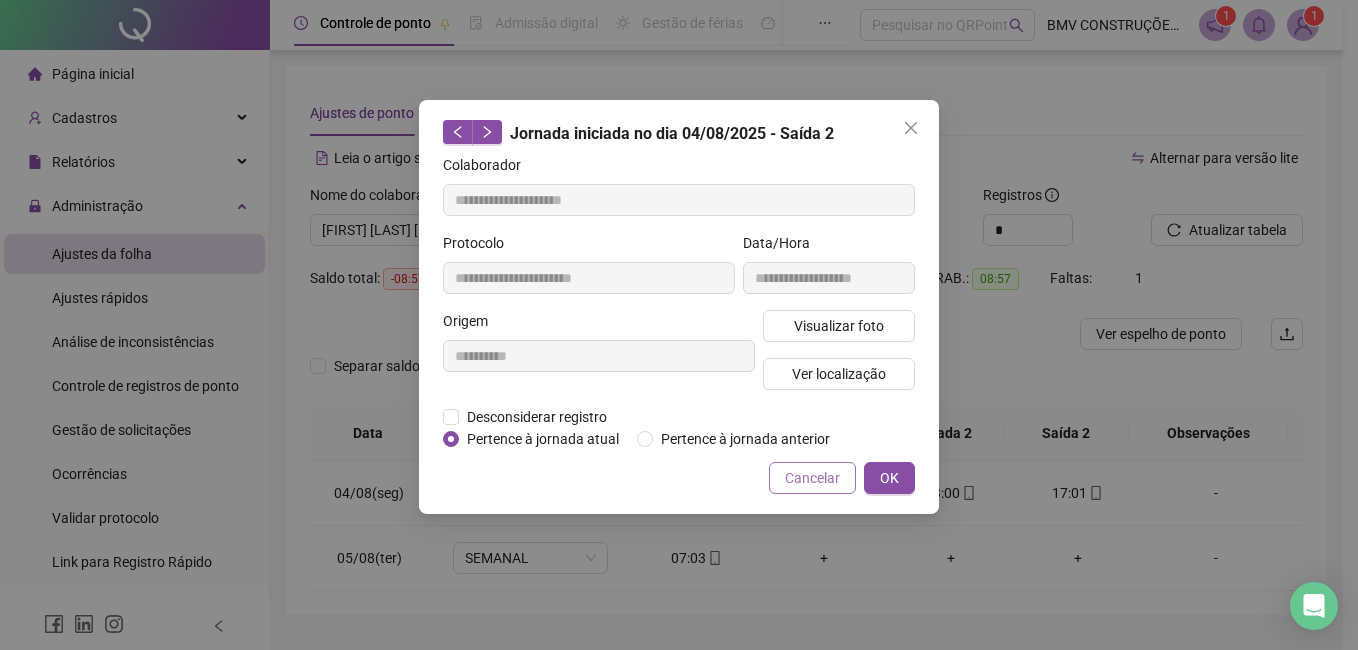 click on "Cancelar" at bounding box center [812, 478] 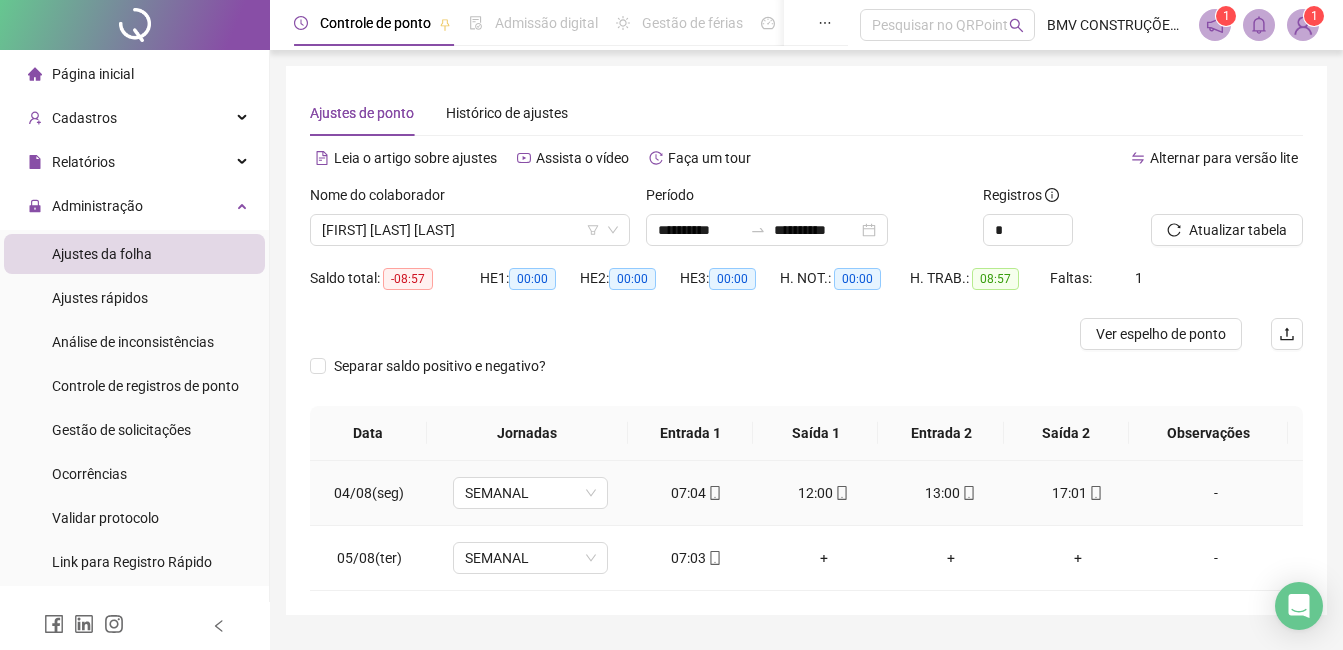 click on "12:00" at bounding box center (823, 493) 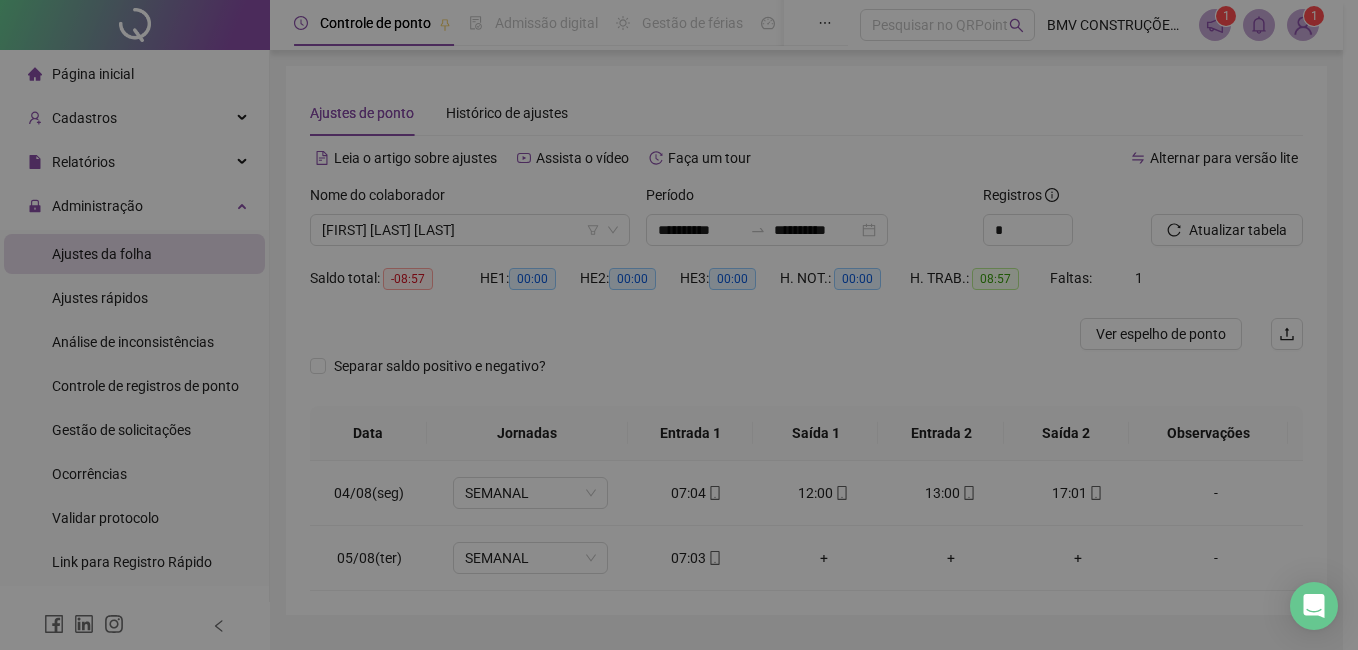 type on "**********" 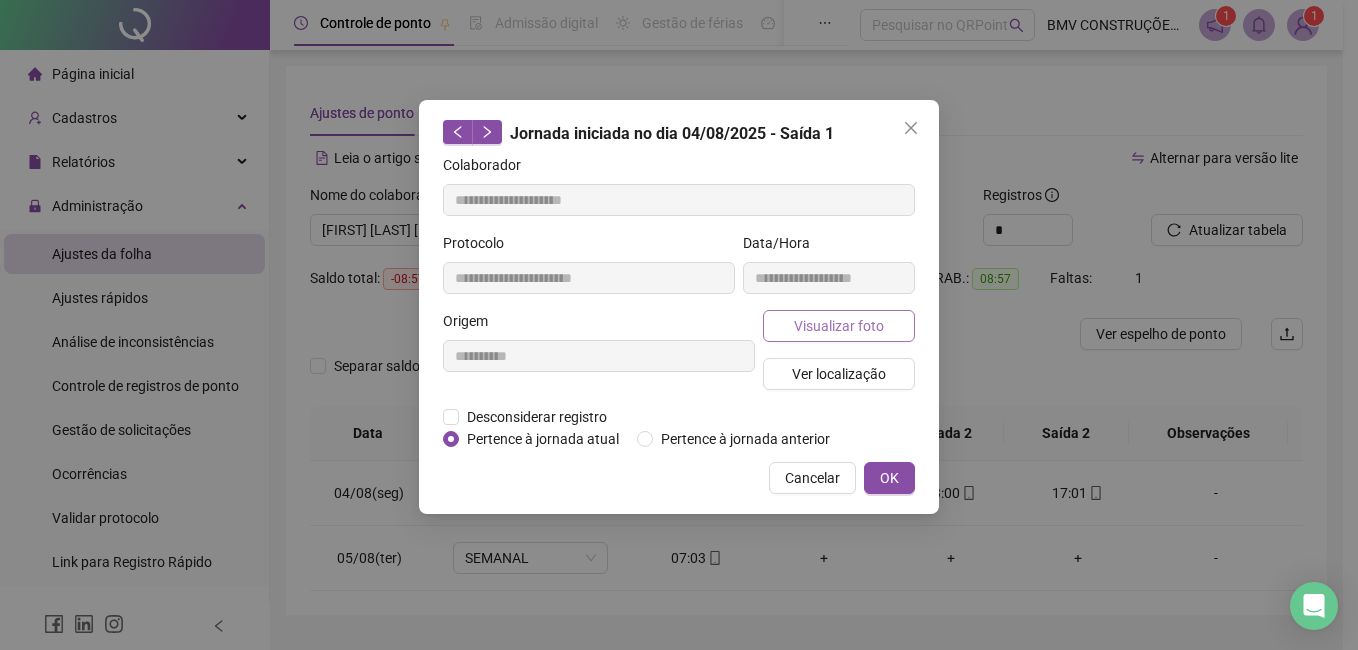 click on "Visualizar foto" at bounding box center [839, 326] 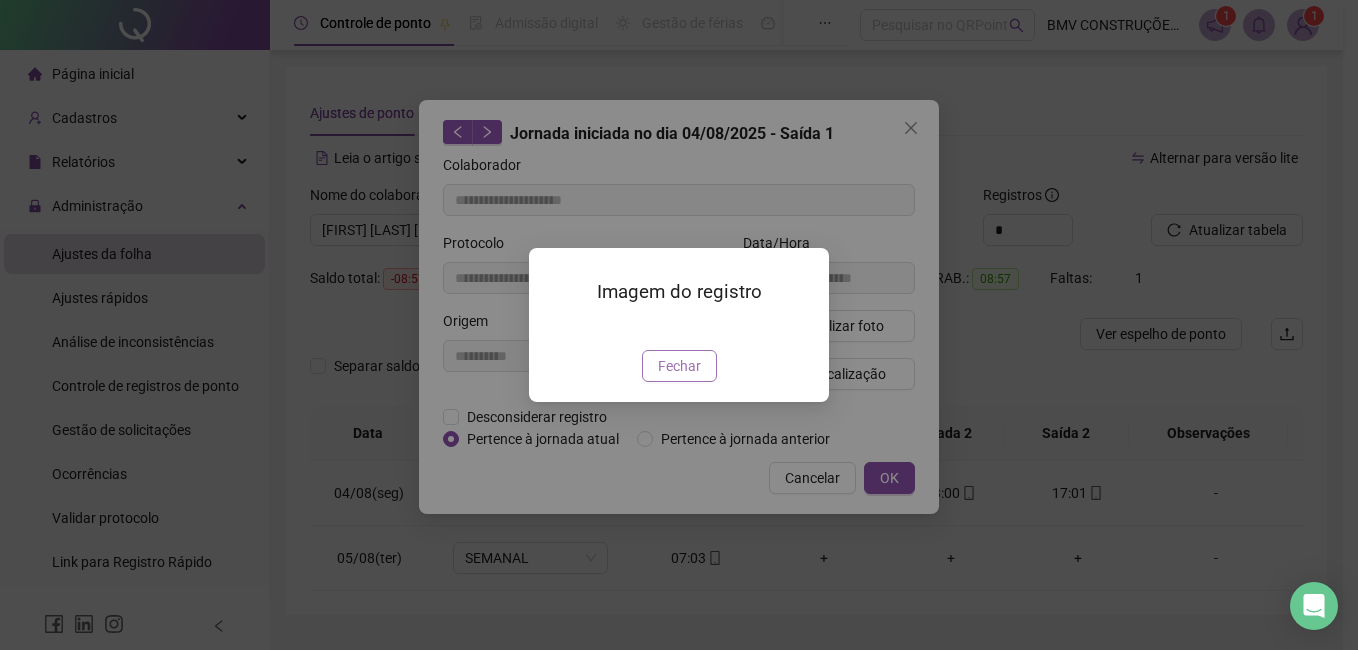 click on "Imagem do registro Fechar" at bounding box center [679, 324] 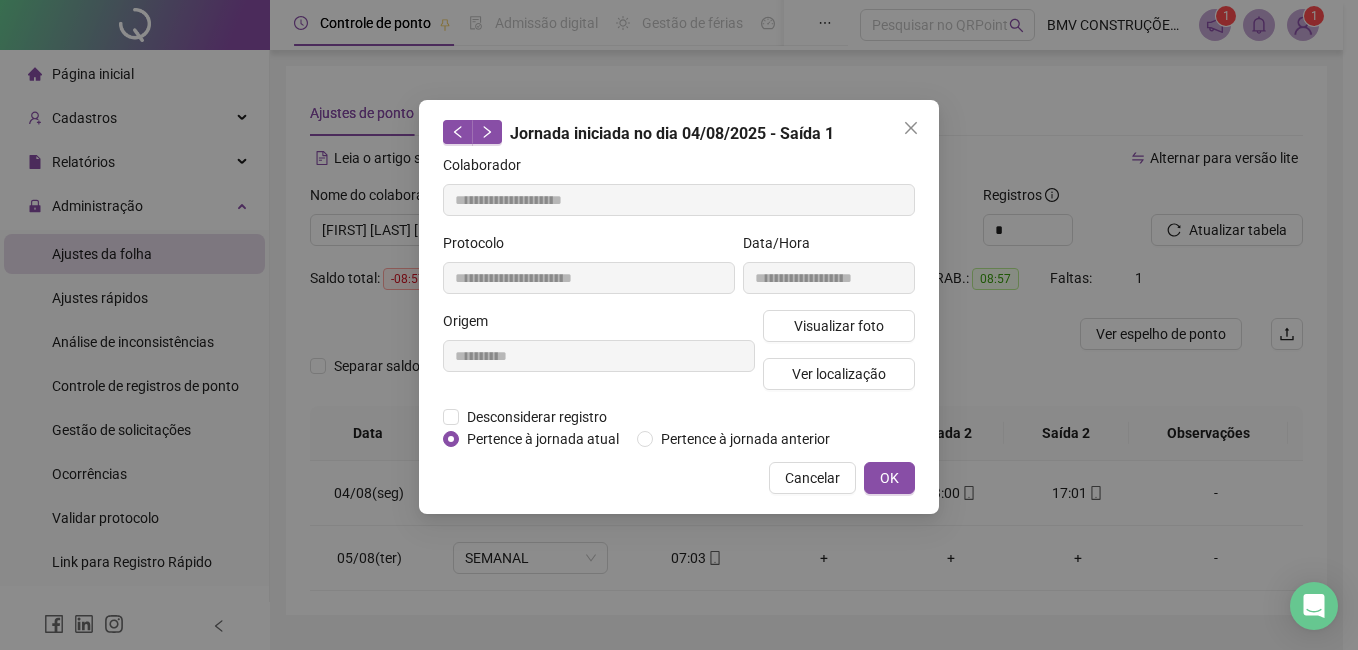 drag, startPoint x: 800, startPoint y: 472, endPoint x: 767, endPoint y: 561, distance: 94.92102 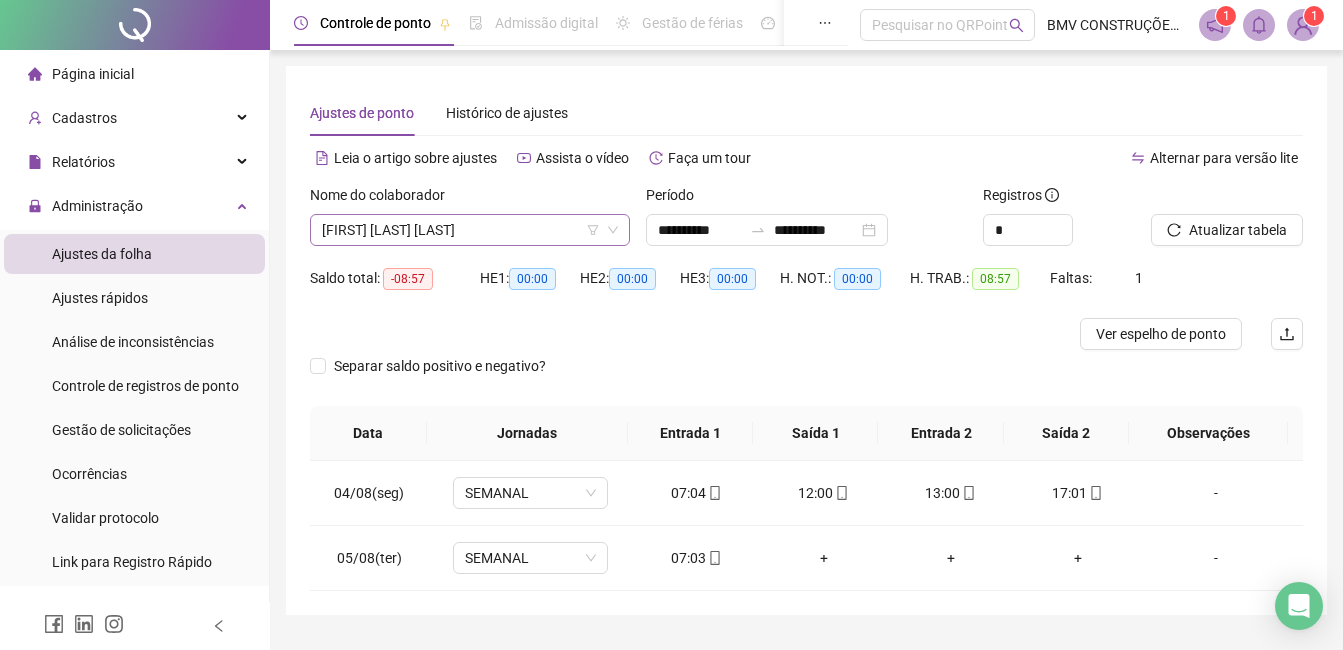 click on "[FIRST] [LAST] [LAST]" at bounding box center (470, 230) 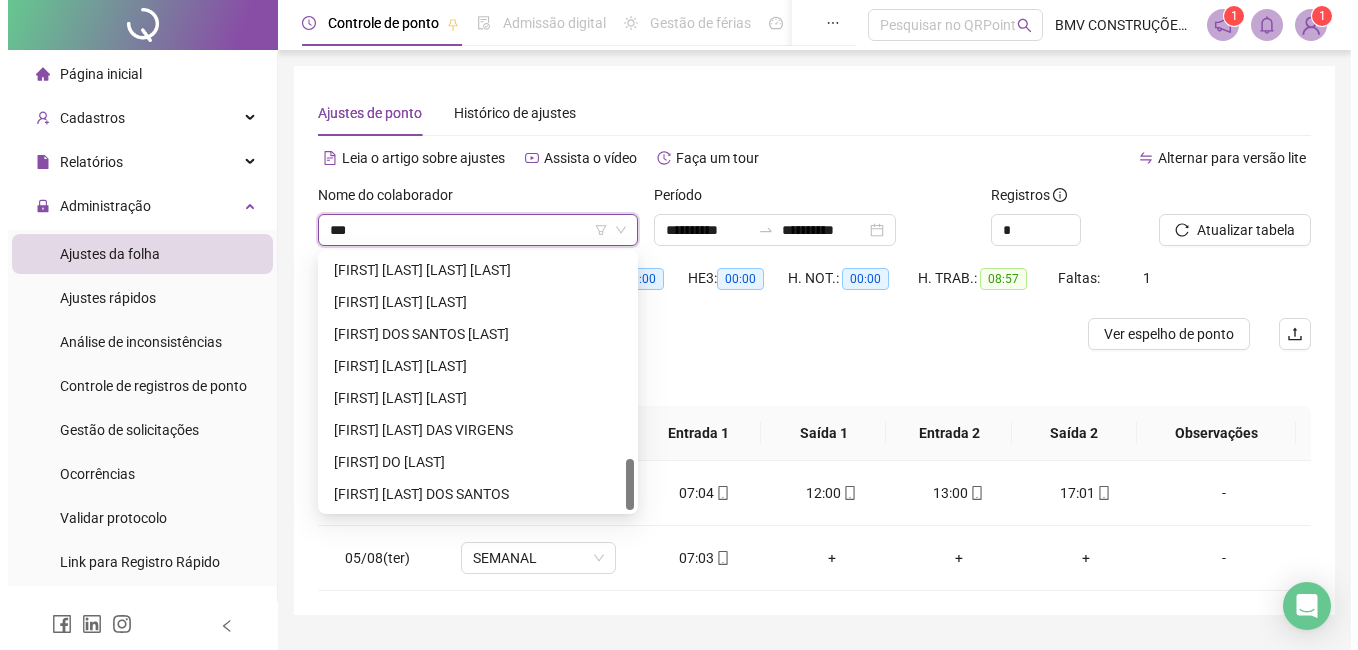 scroll, scrollTop: 0, scrollLeft: 0, axis: both 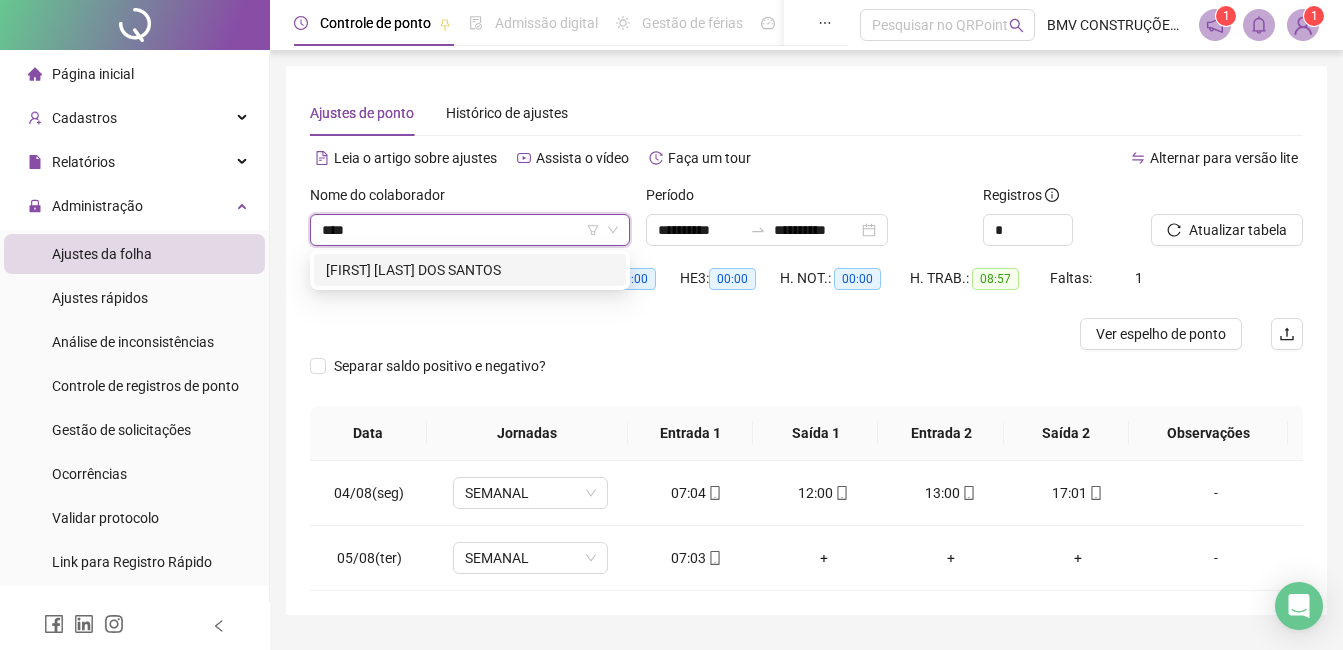type on "*****" 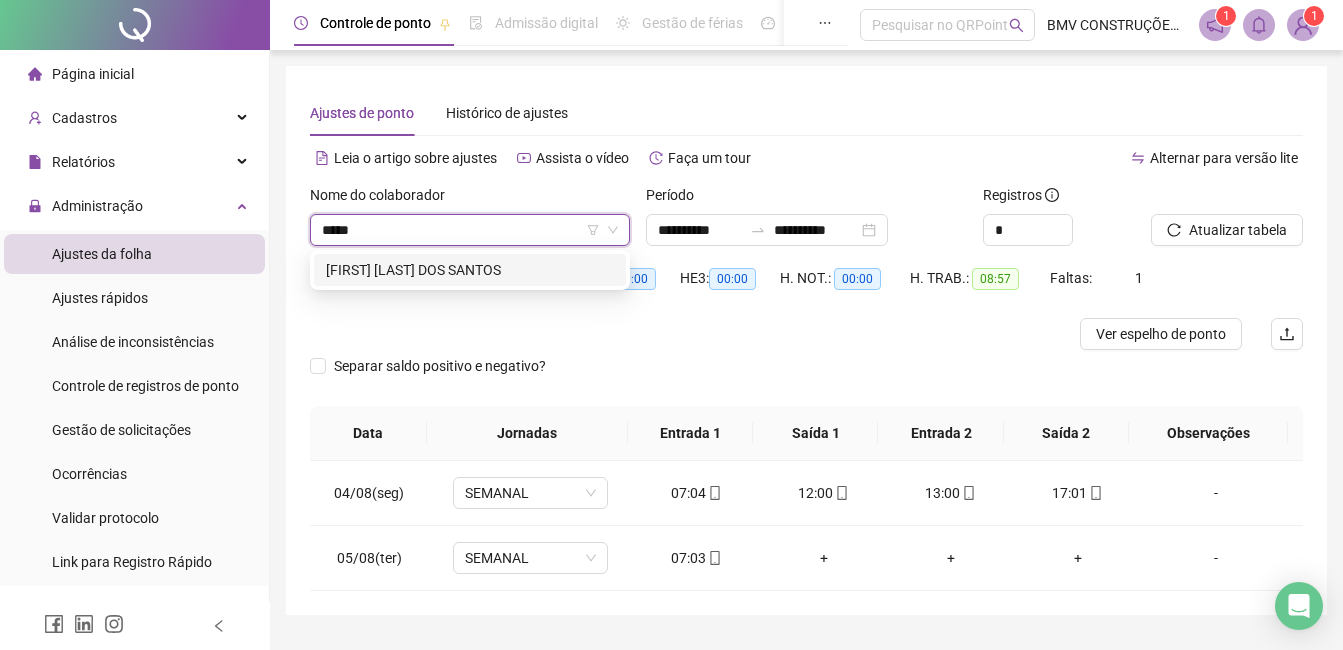 type 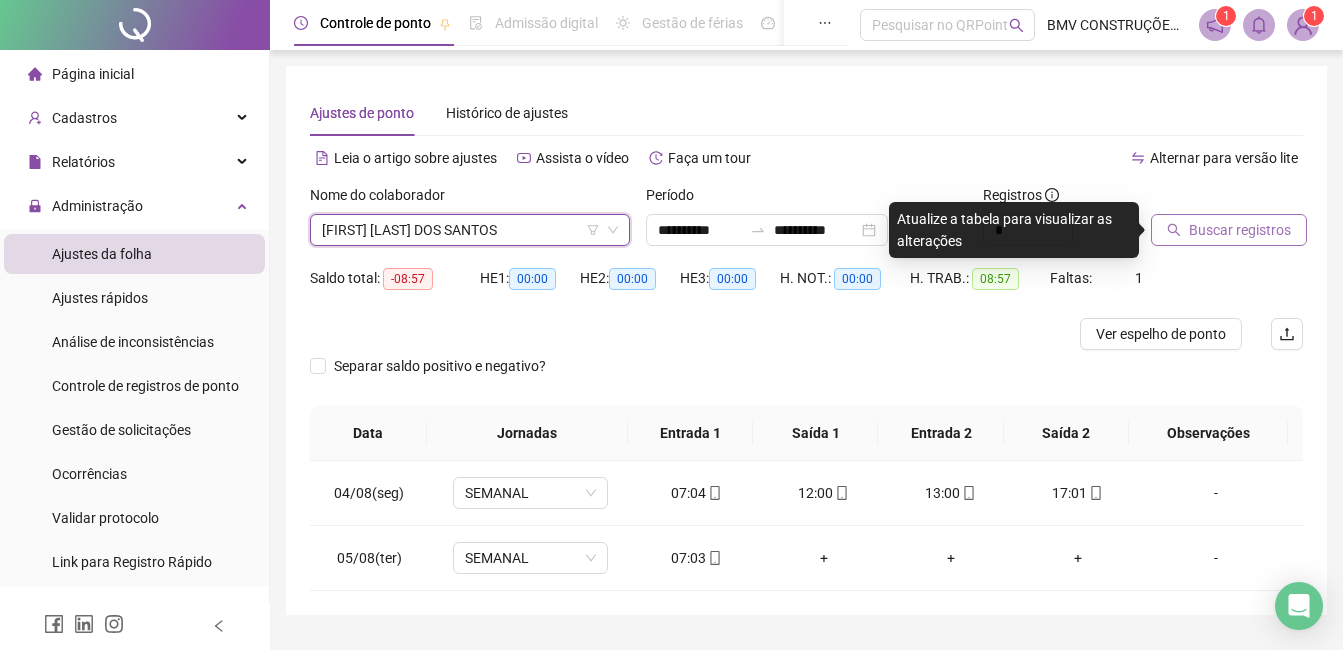click on "Buscar registros" at bounding box center (1229, 230) 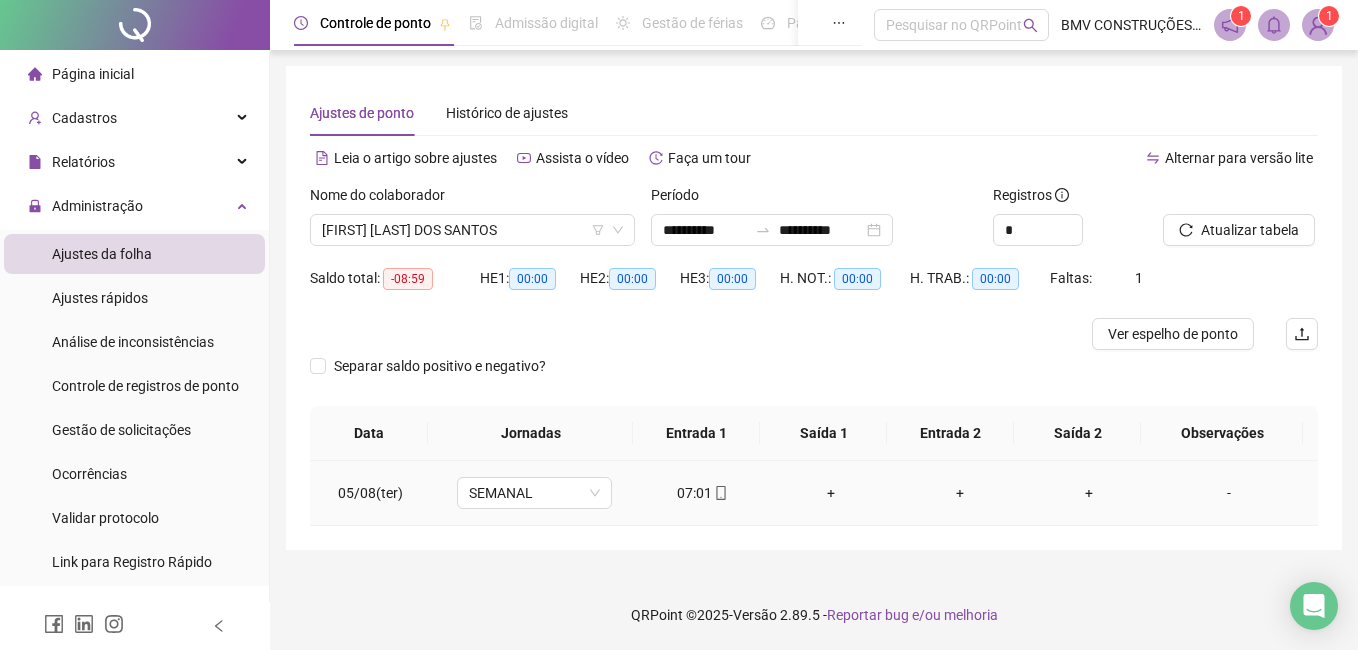 click on "07:01" at bounding box center [702, 493] 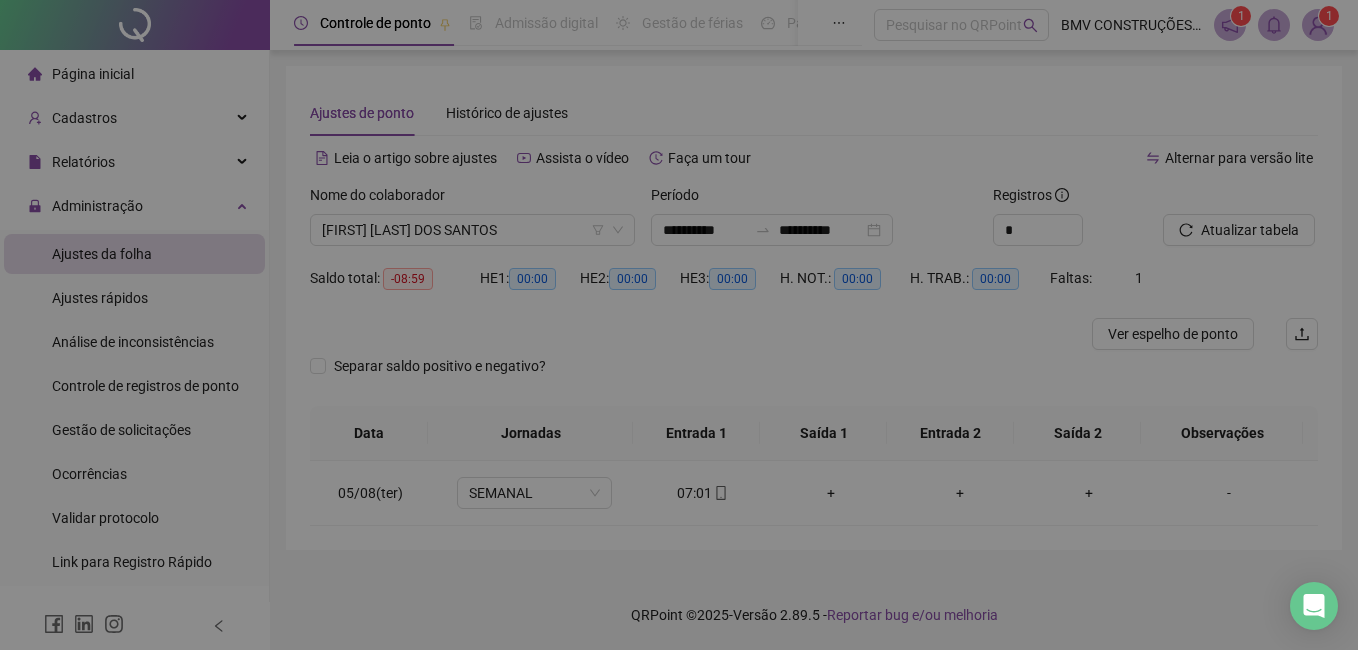type on "**********" 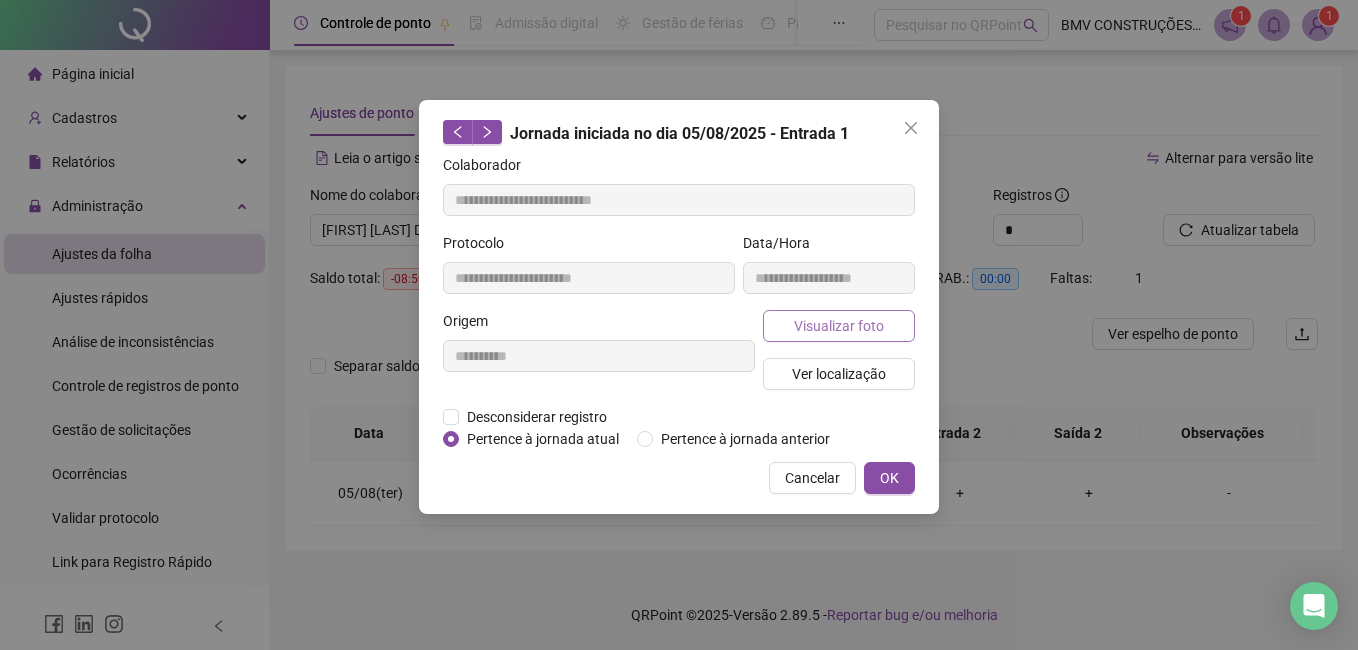 click on "Visualizar foto" at bounding box center (839, 326) 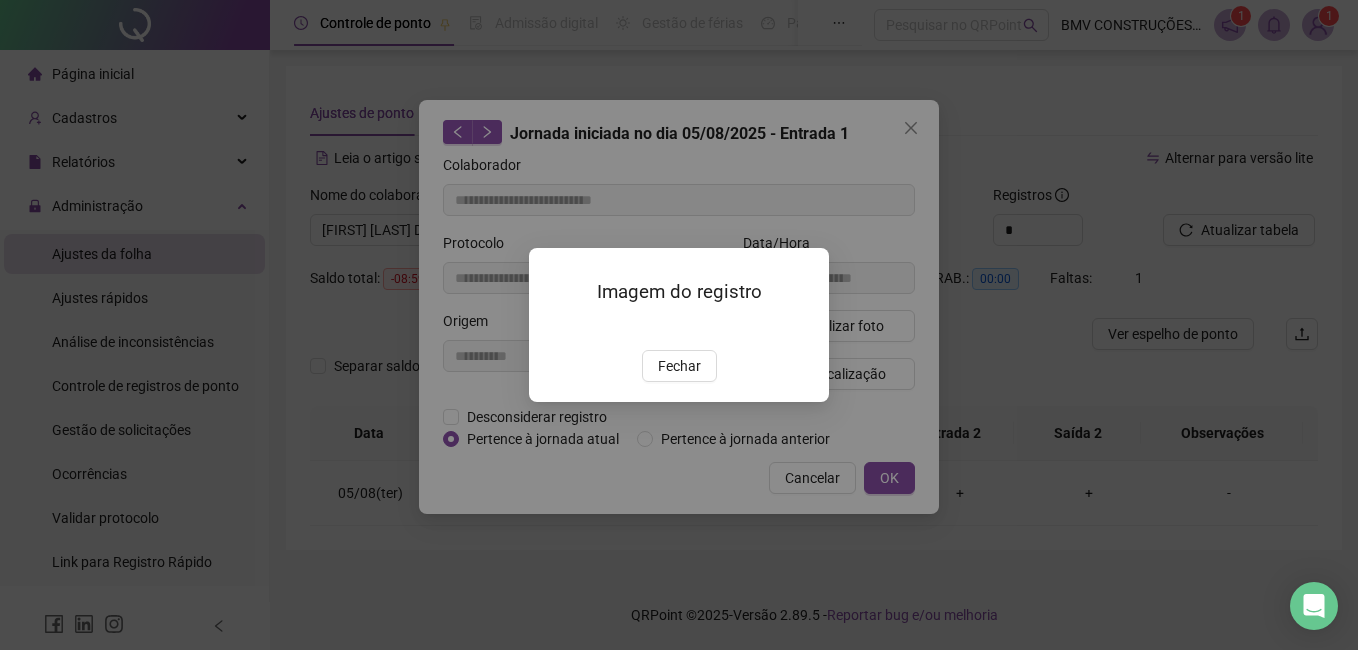 click at bounding box center (553, 328) 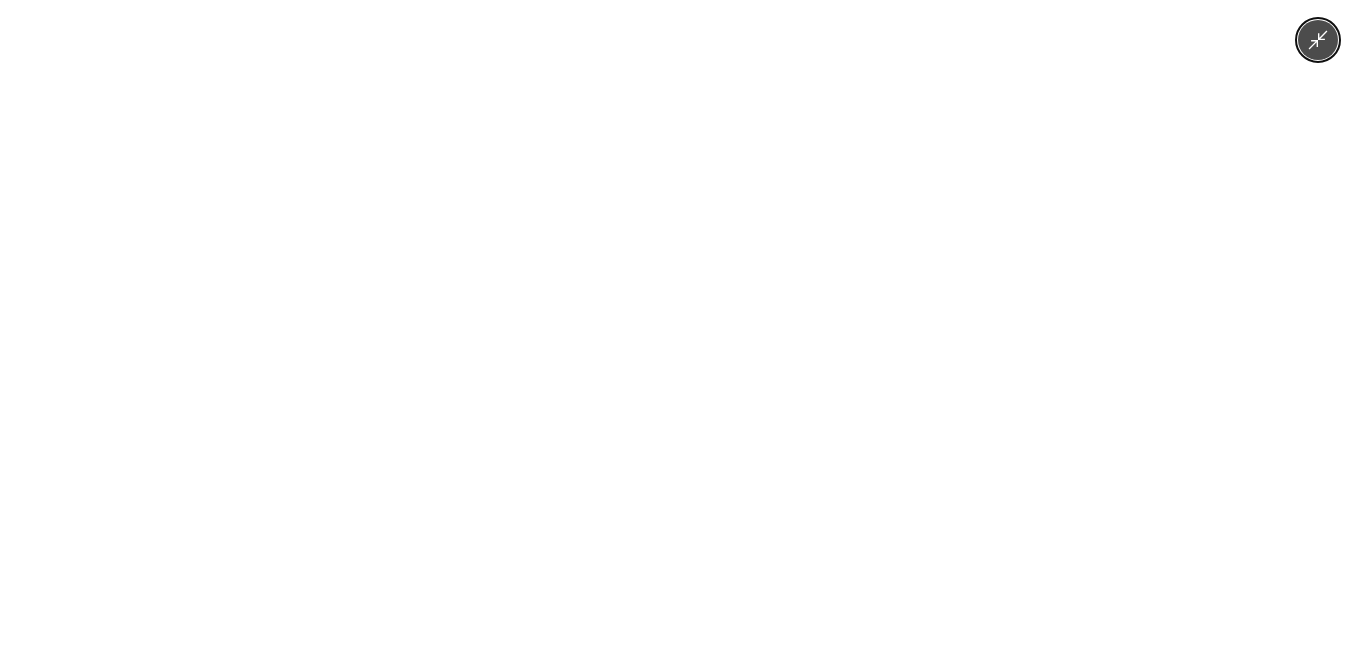 click at bounding box center (679, 325) 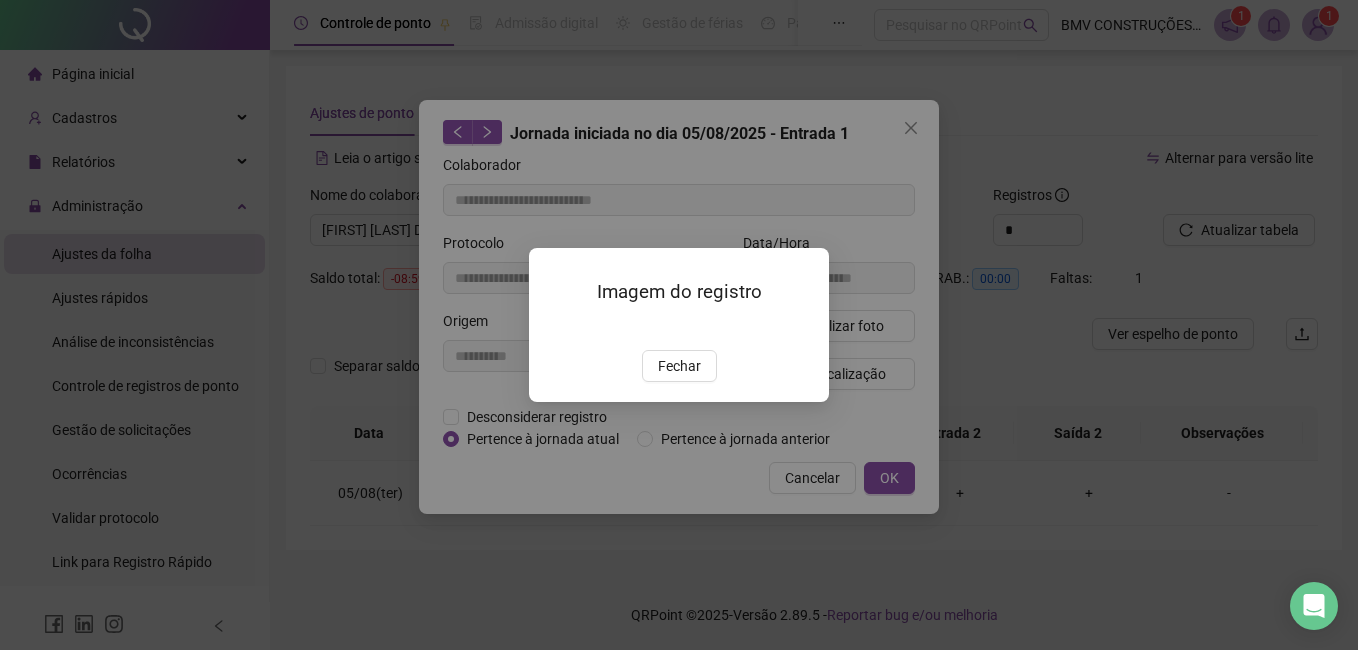 click at bounding box center [553, 328] 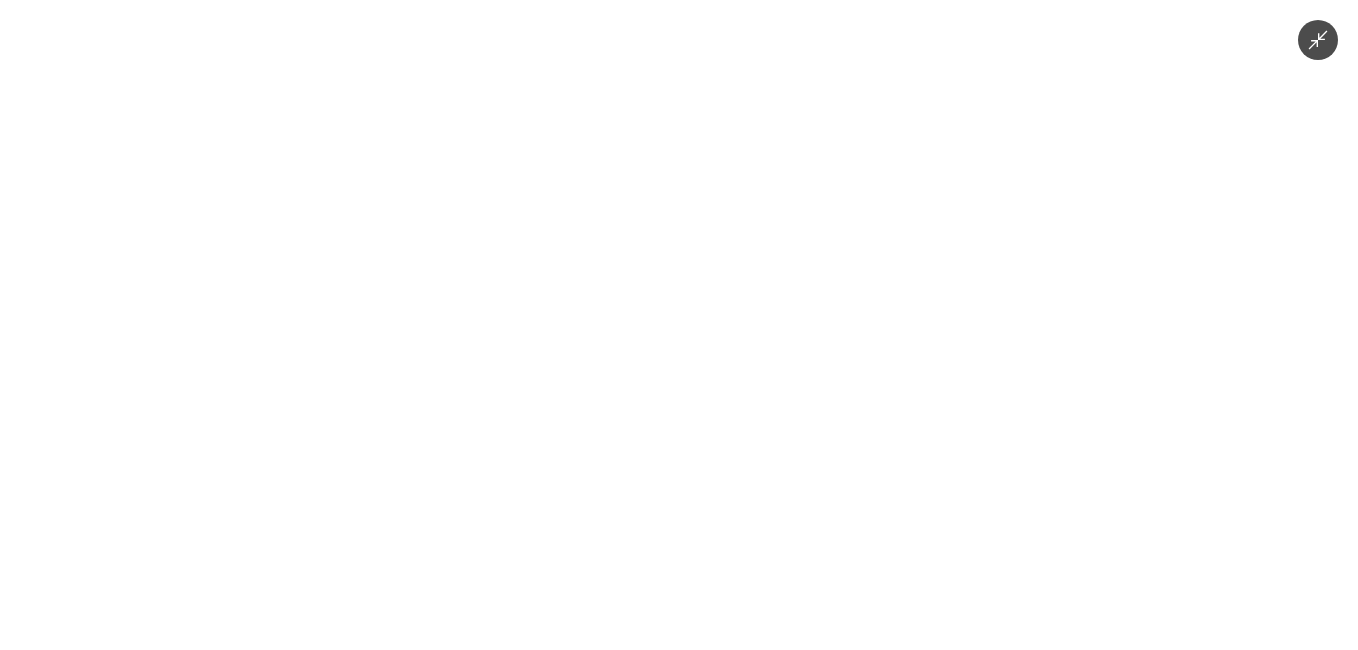 click at bounding box center [679, 325] 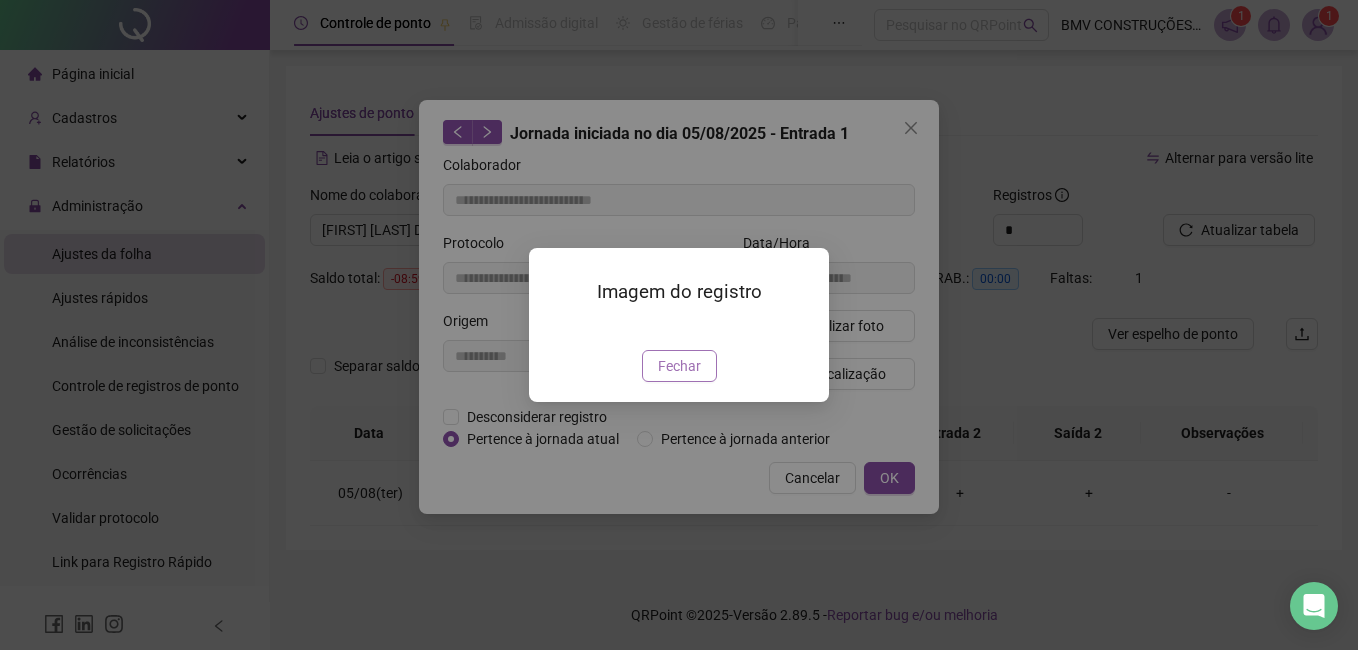 click on "Fechar" at bounding box center (679, 366) 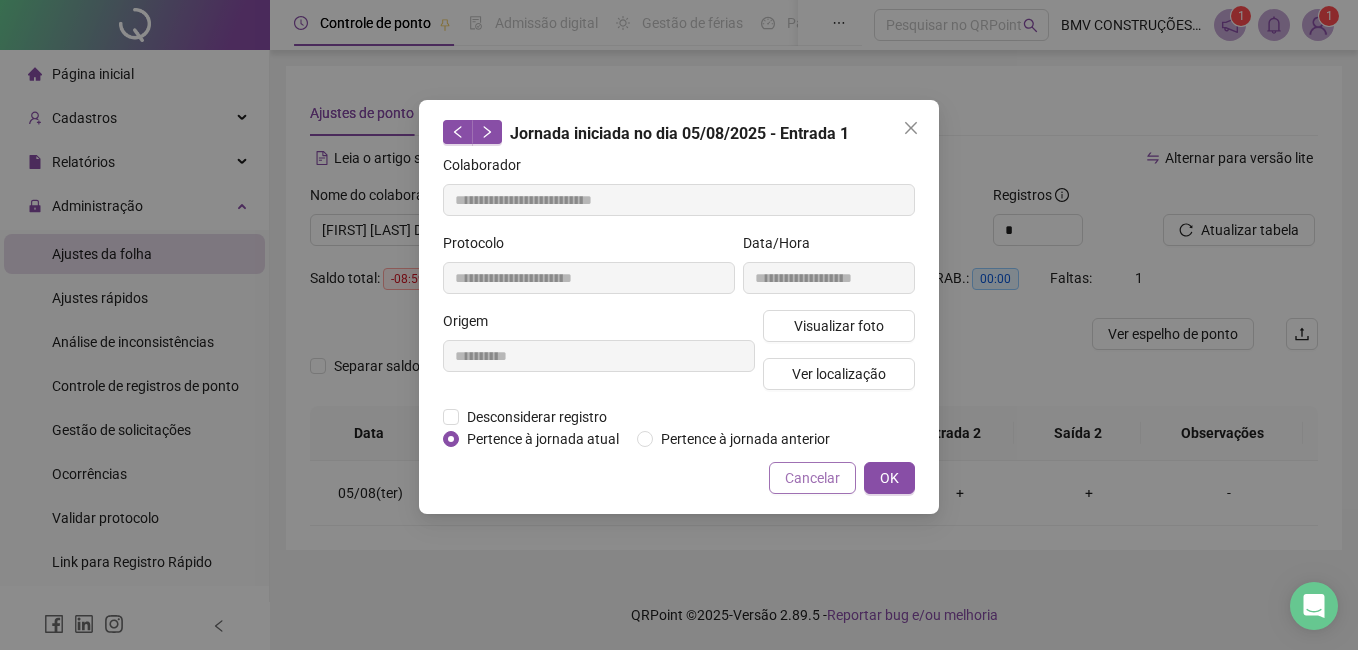 click on "Cancelar" at bounding box center [812, 478] 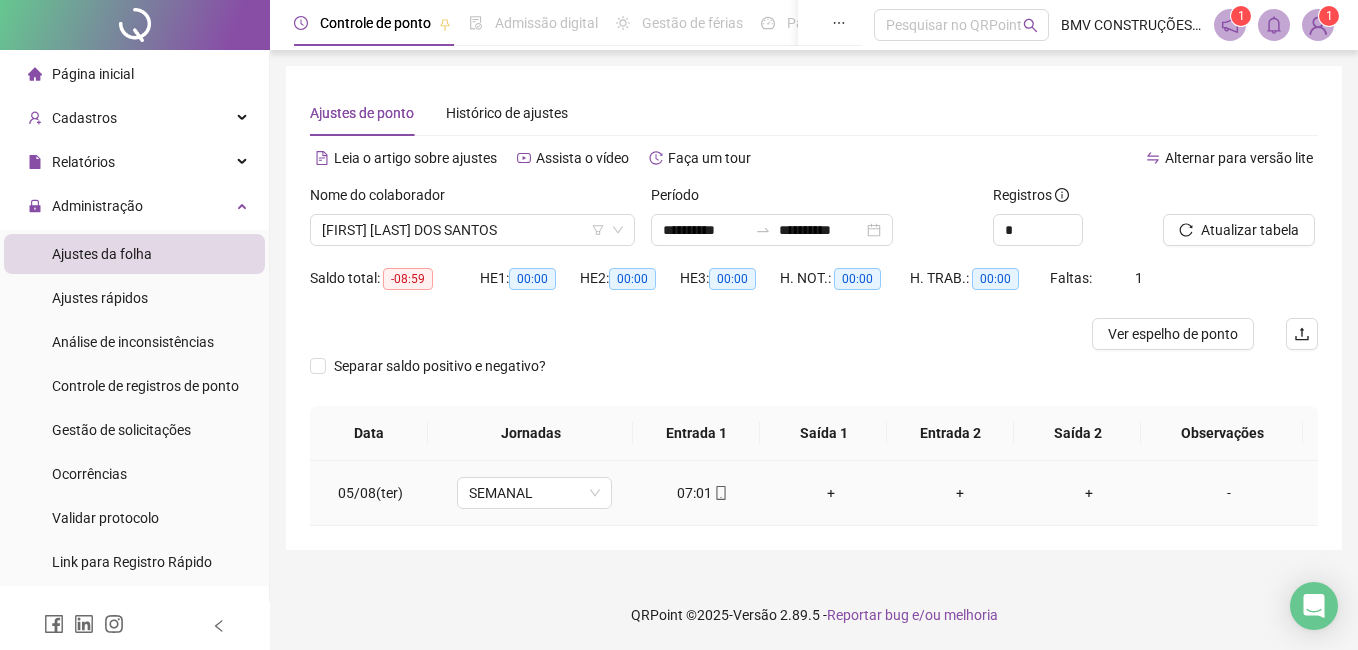 click on "07:01" at bounding box center (702, 493) 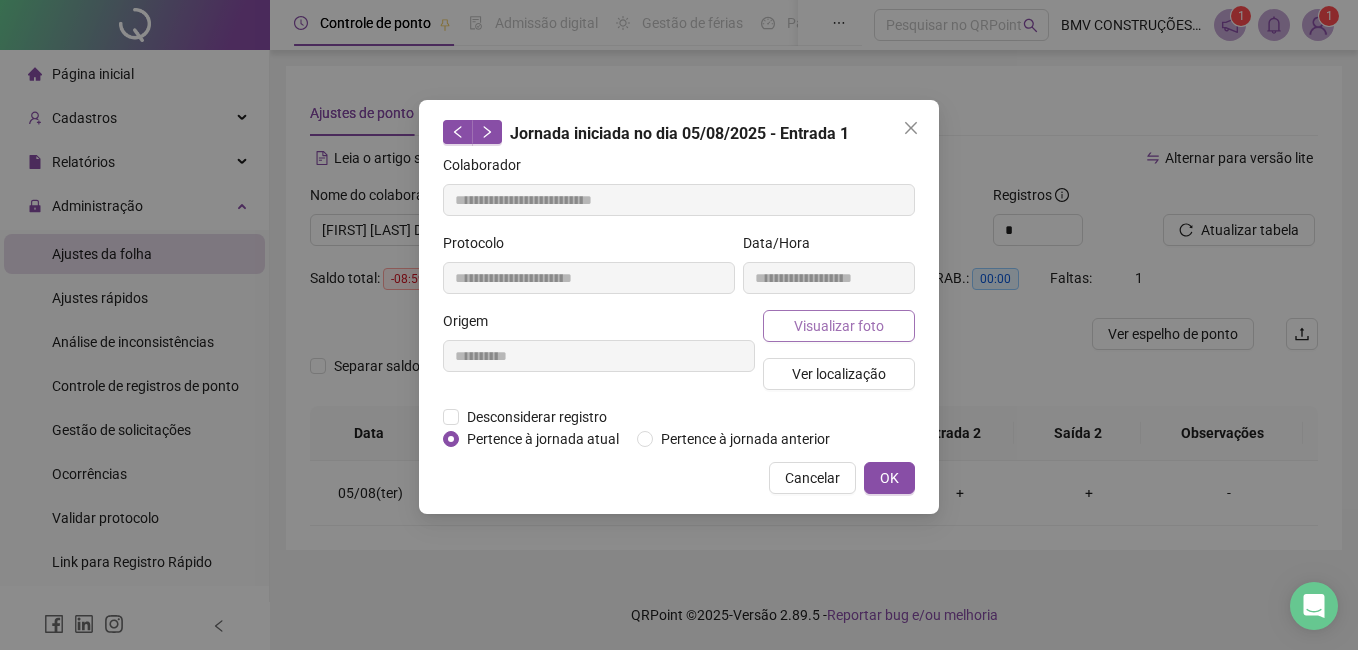 click on "Visualizar foto" at bounding box center (839, 326) 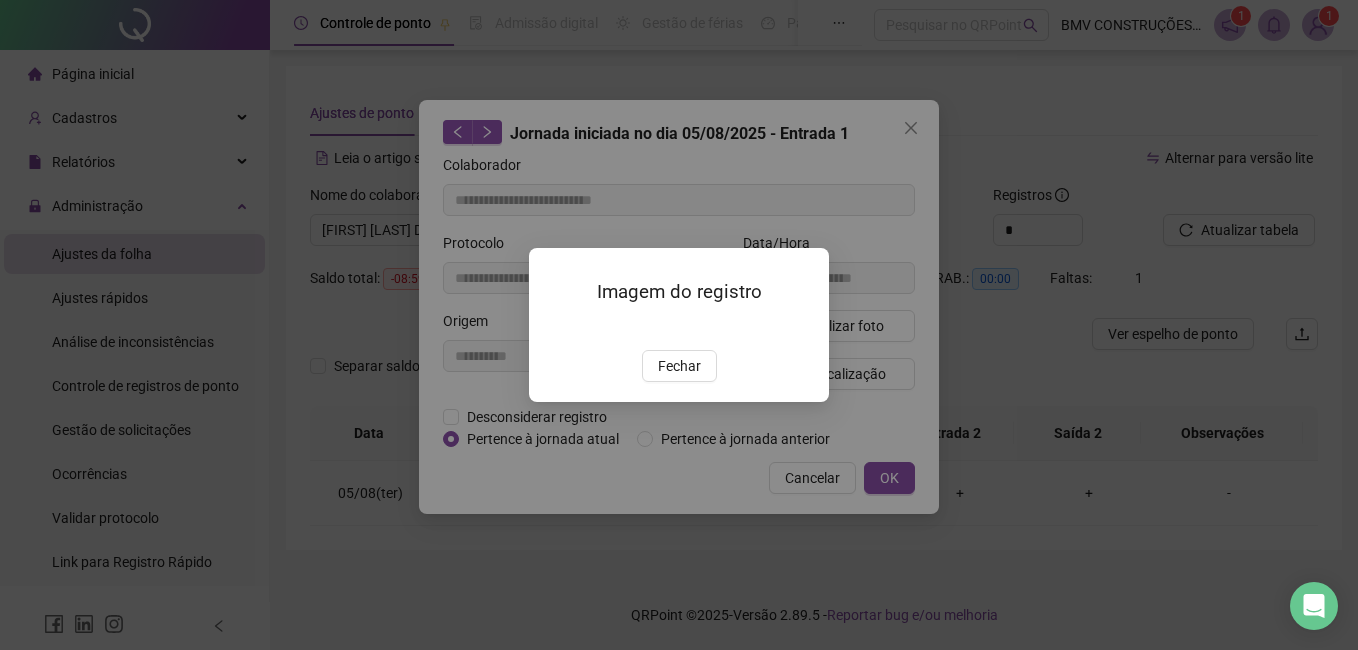 click at bounding box center [553, 328] 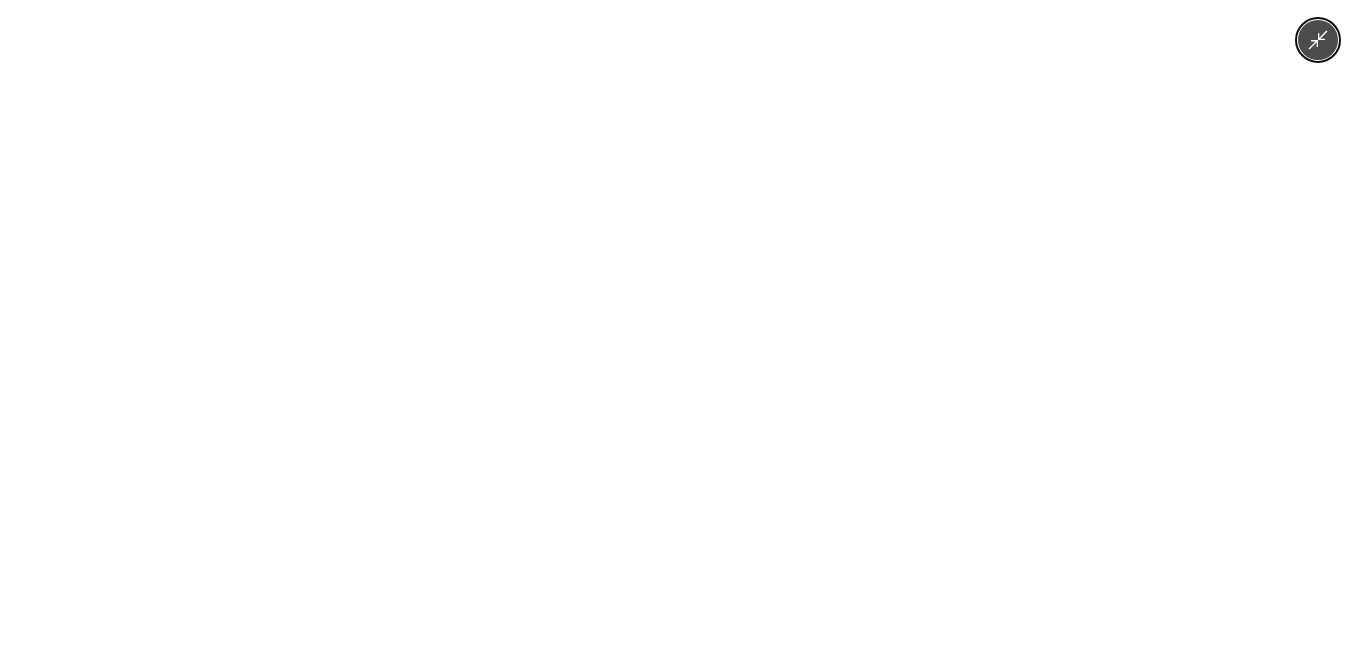 click at bounding box center [679, 325] 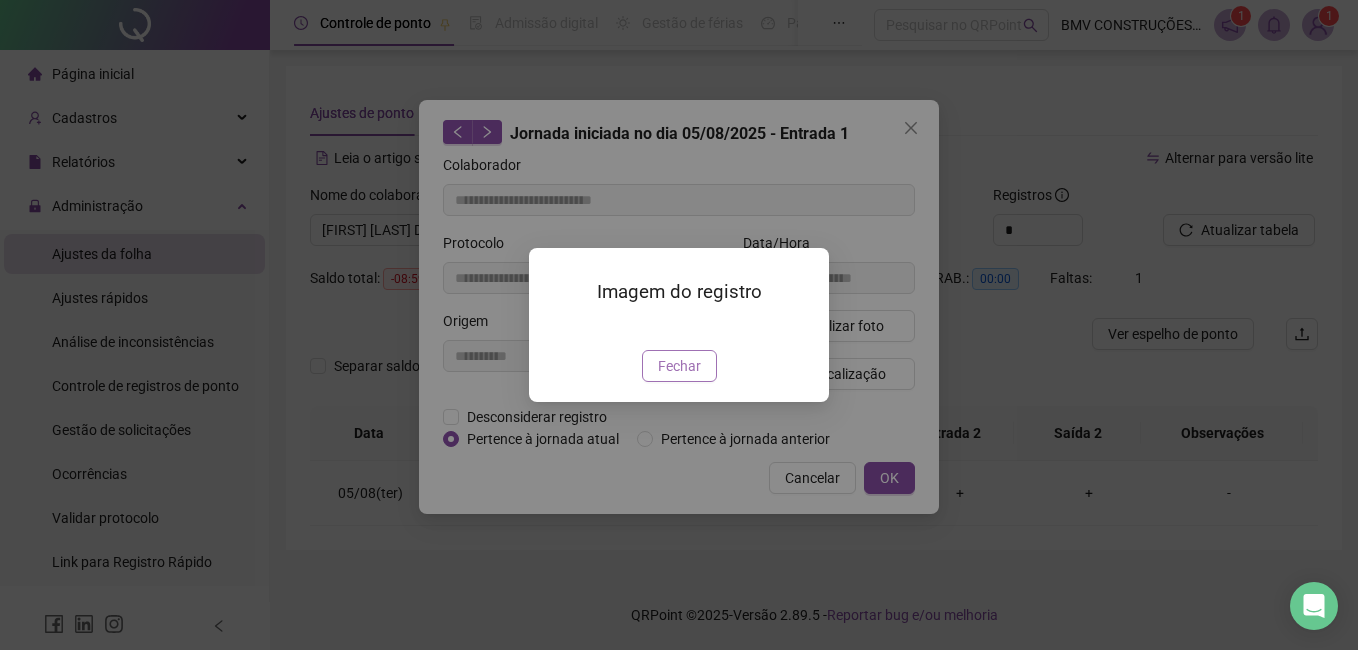 click on "Fechar" at bounding box center [679, 366] 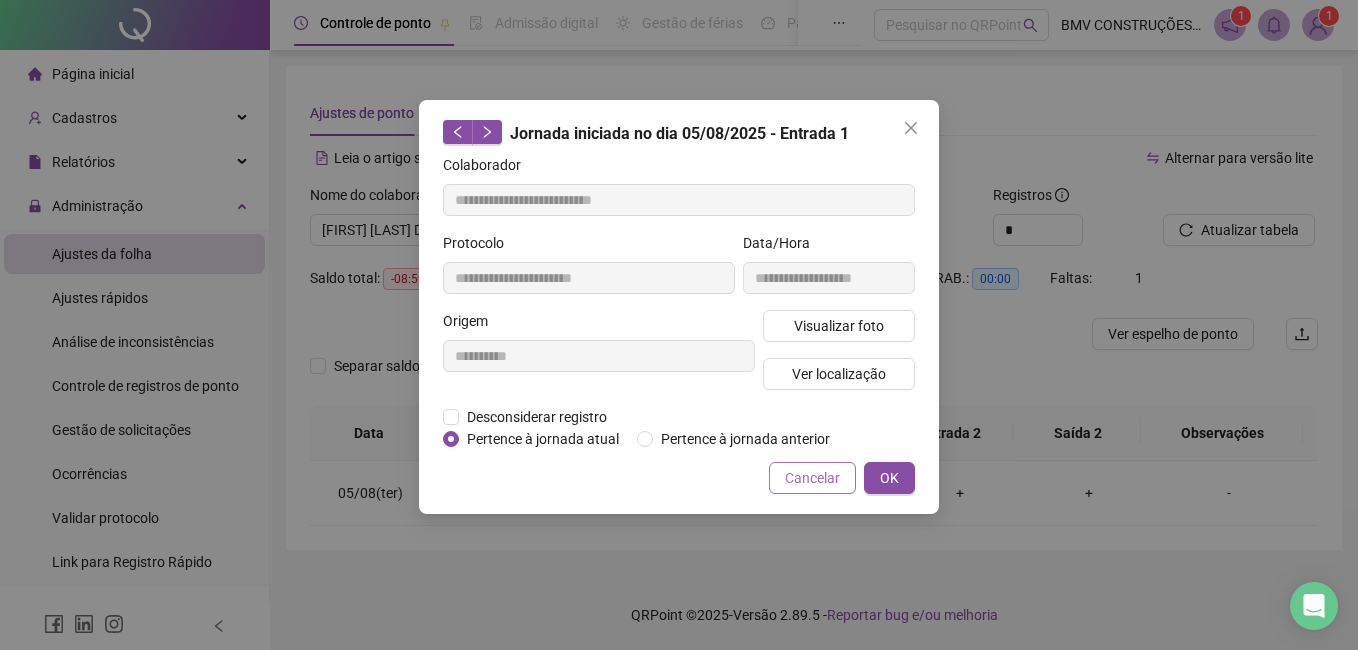 click on "Cancelar" at bounding box center [812, 478] 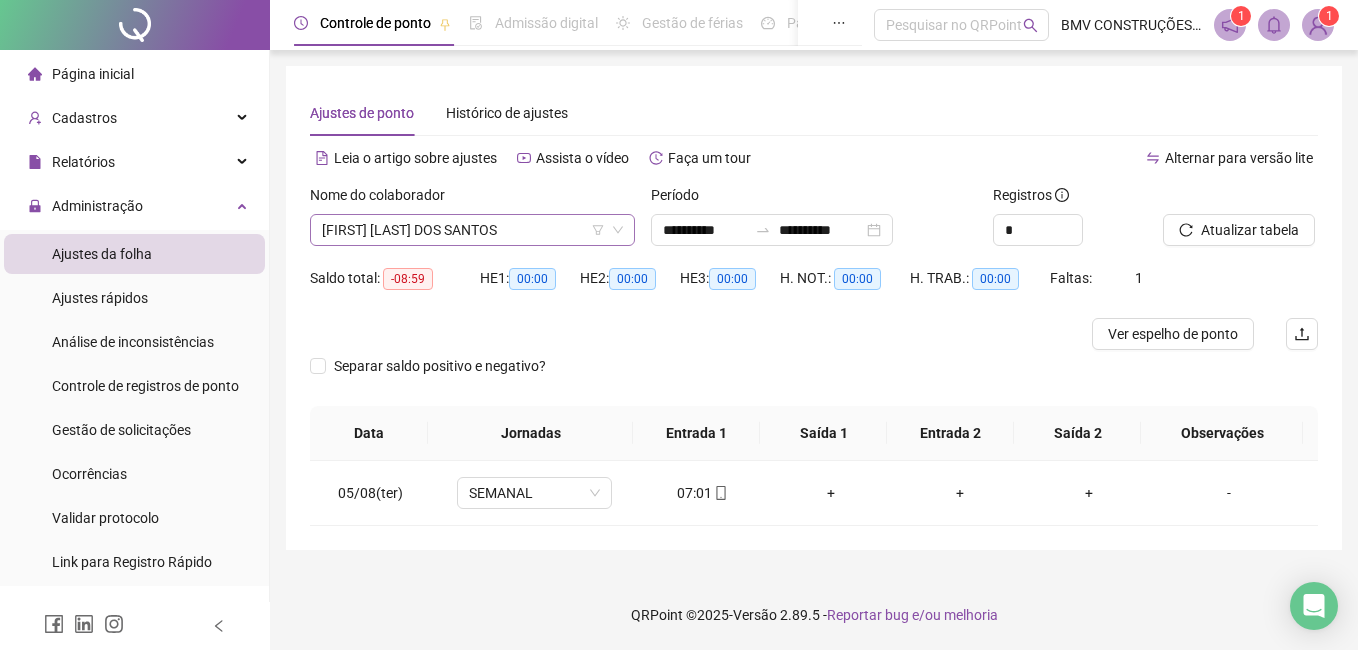 click on "[FIRST] [LAST] DOS SANTOS" at bounding box center (472, 230) 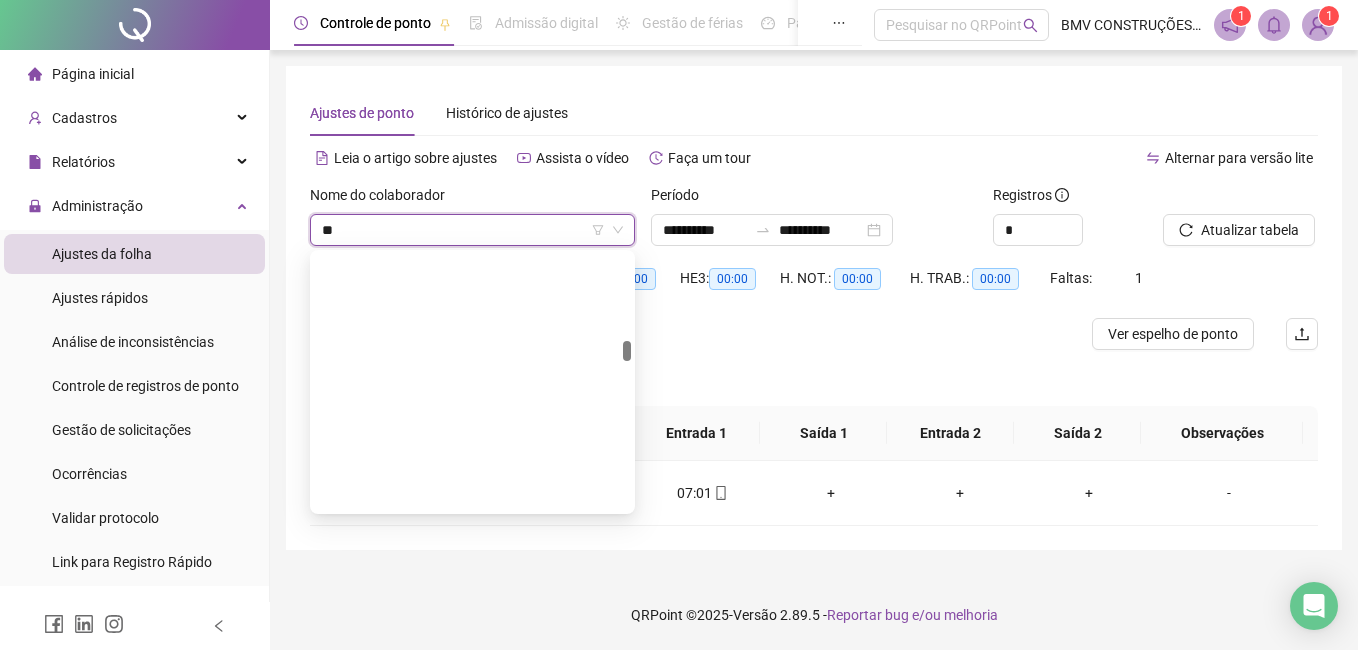 scroll, scrollTop: 2144, scrollLeft: 0, axis: vertical 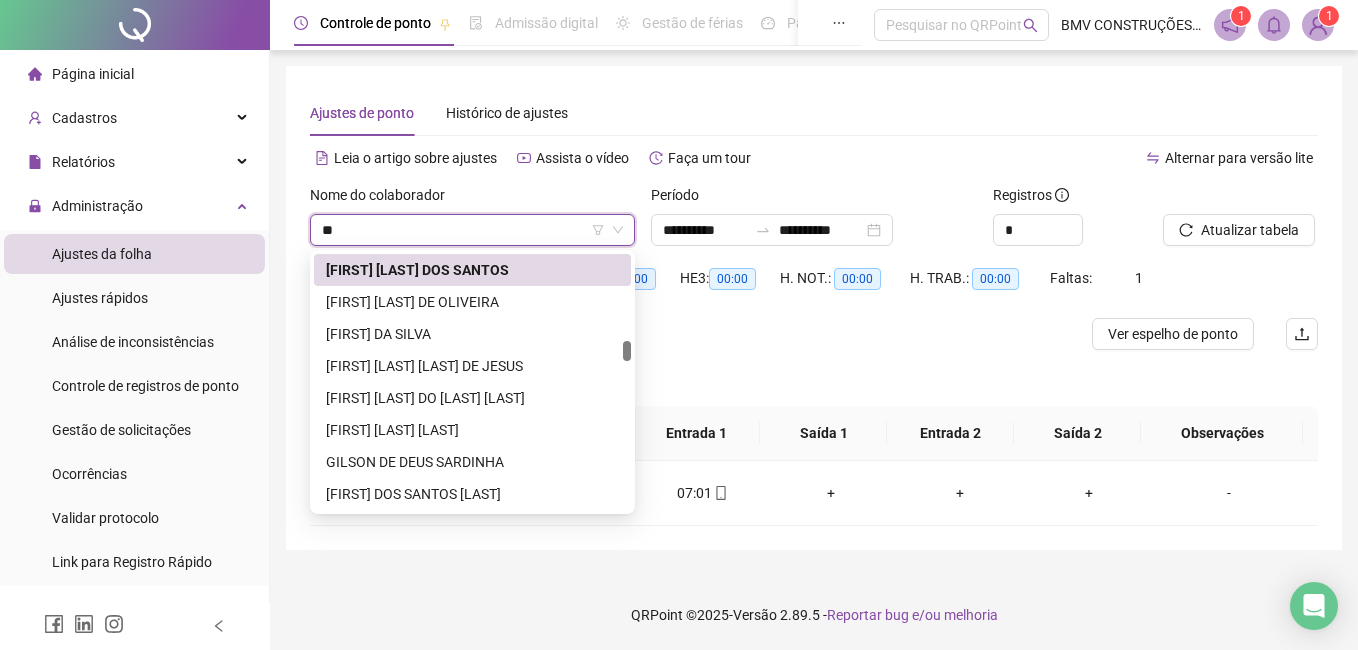 type on "***" 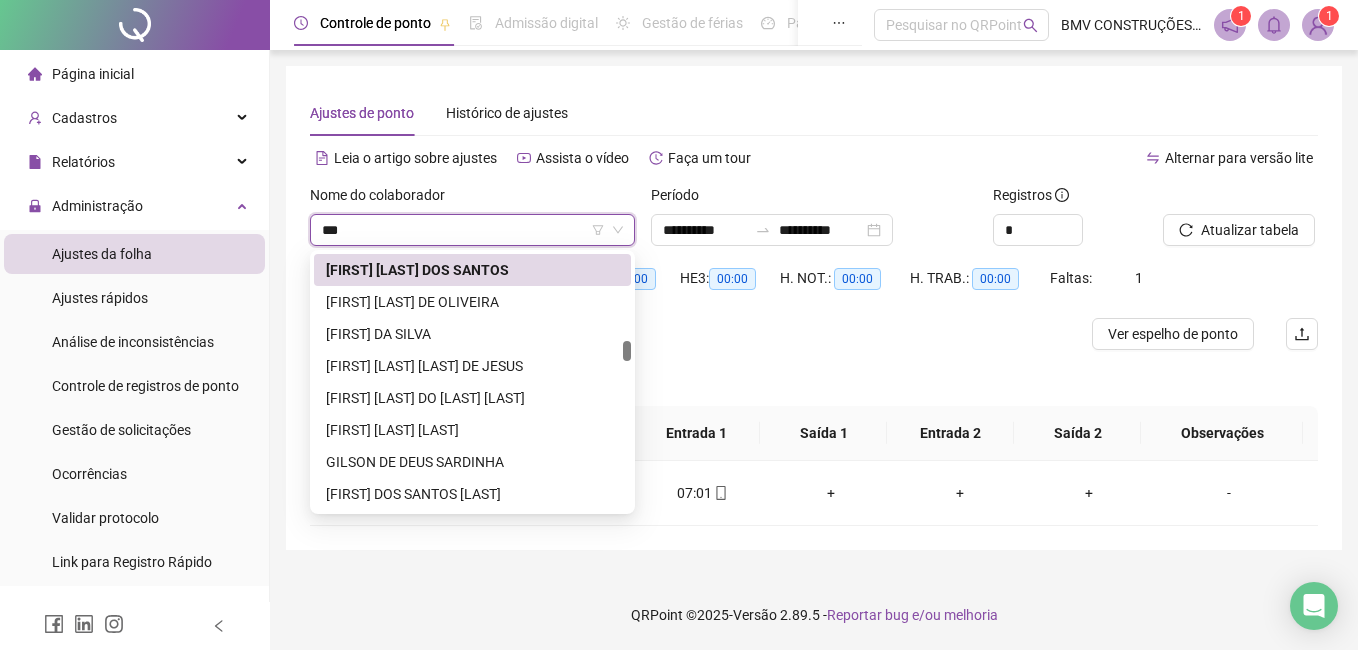 scroll, scrollTop: 0, scrollLeft: 0, axis: both 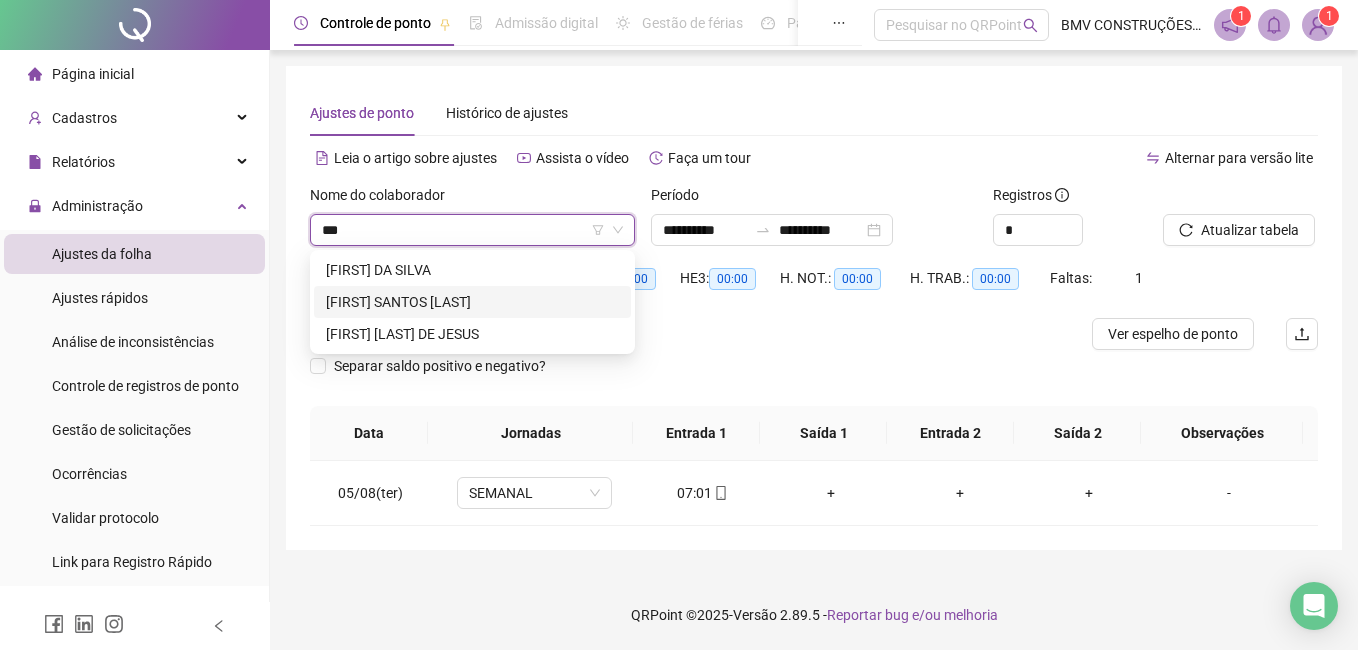 click on "[FIRST] SANTOS [LAST]" at bounding box center (472, 302) 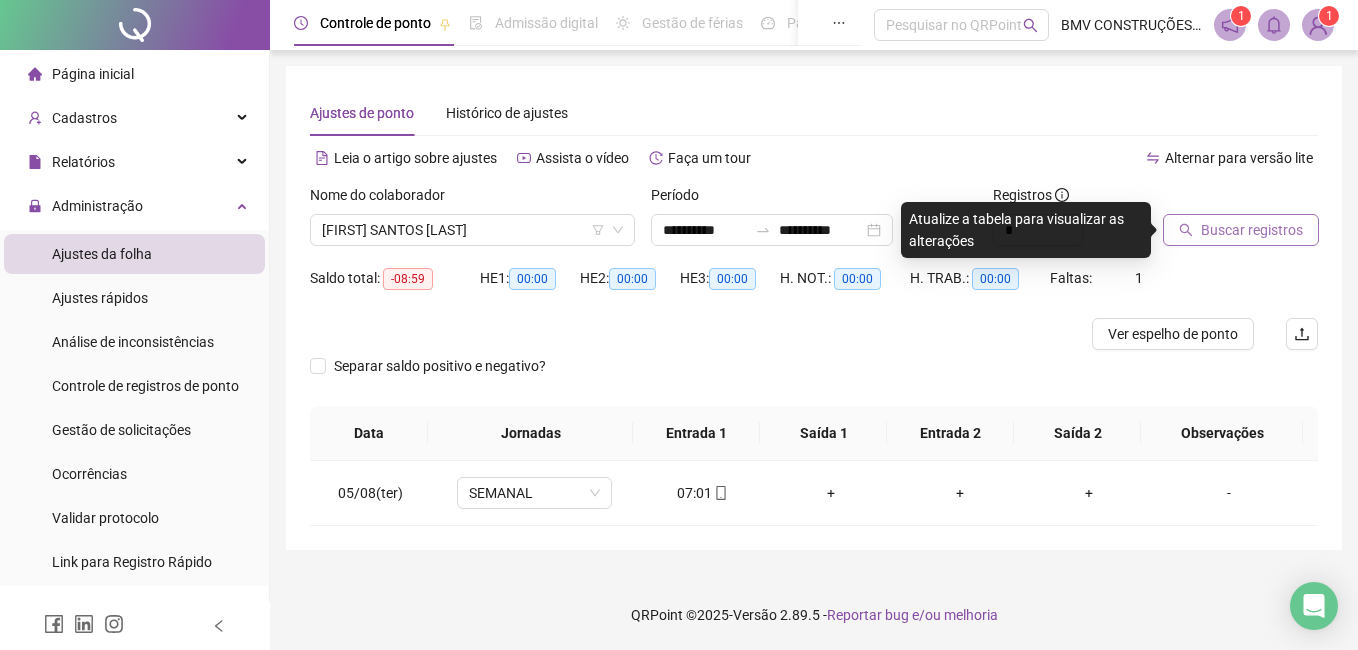 click on "Buscar registros" at bounding box center (1252, 230) 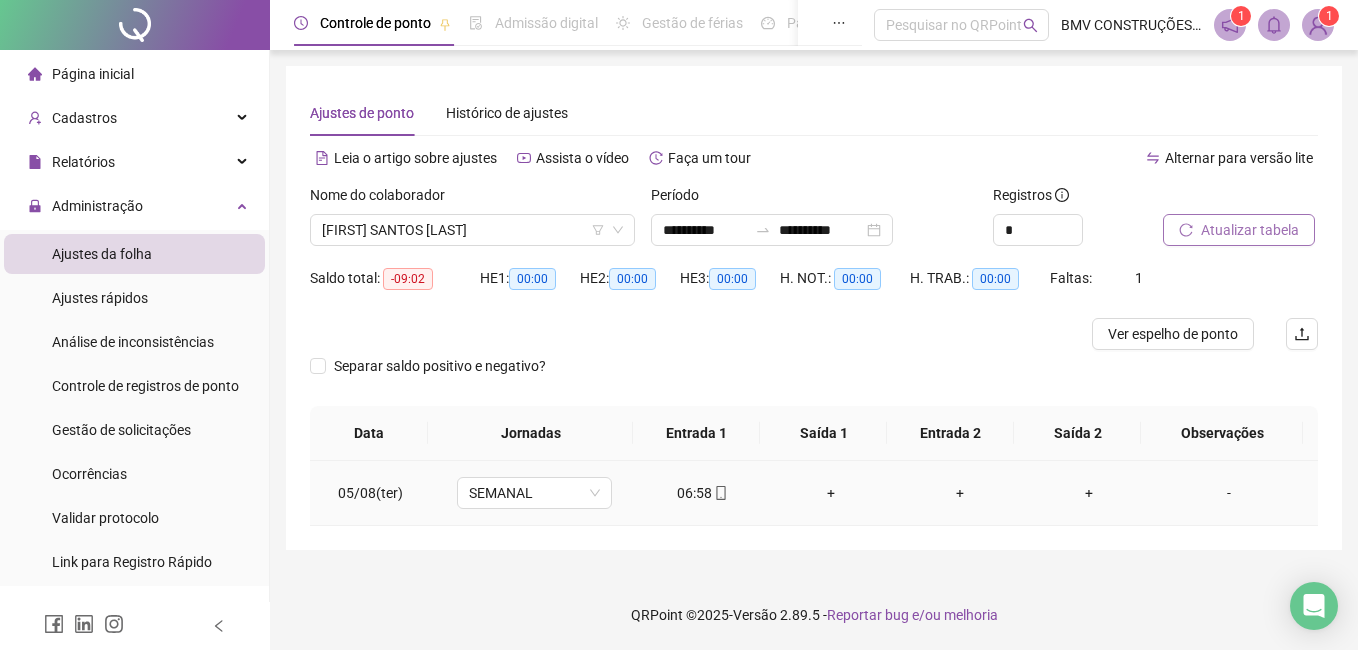 click on "06:58" at bounding box center (702, 493) 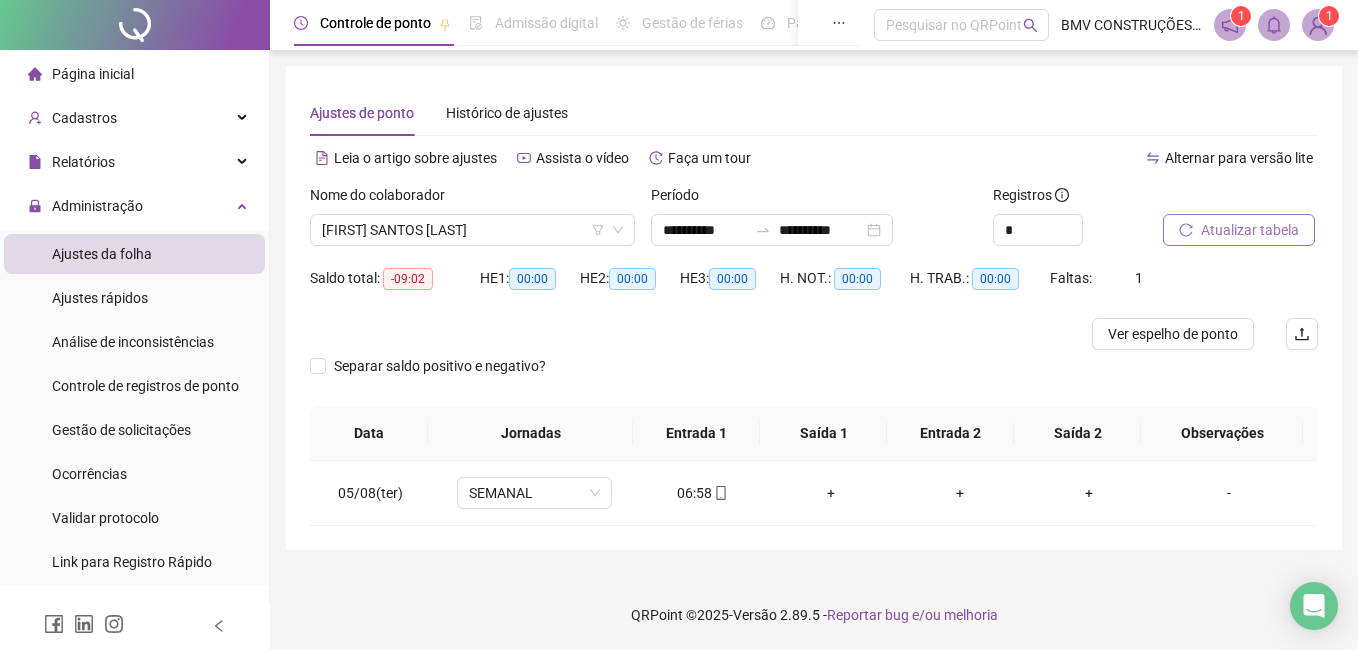 type on "**********" 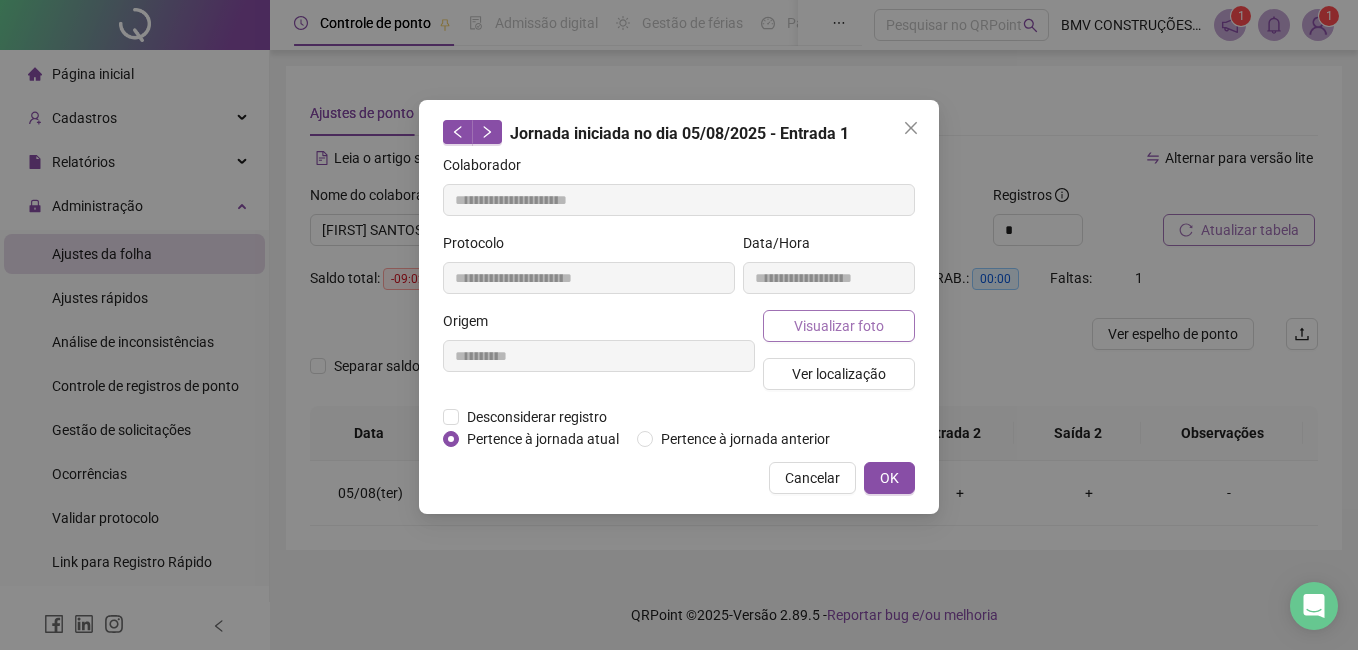 click on "Visualizar foto" at bounding box center [839, 326] 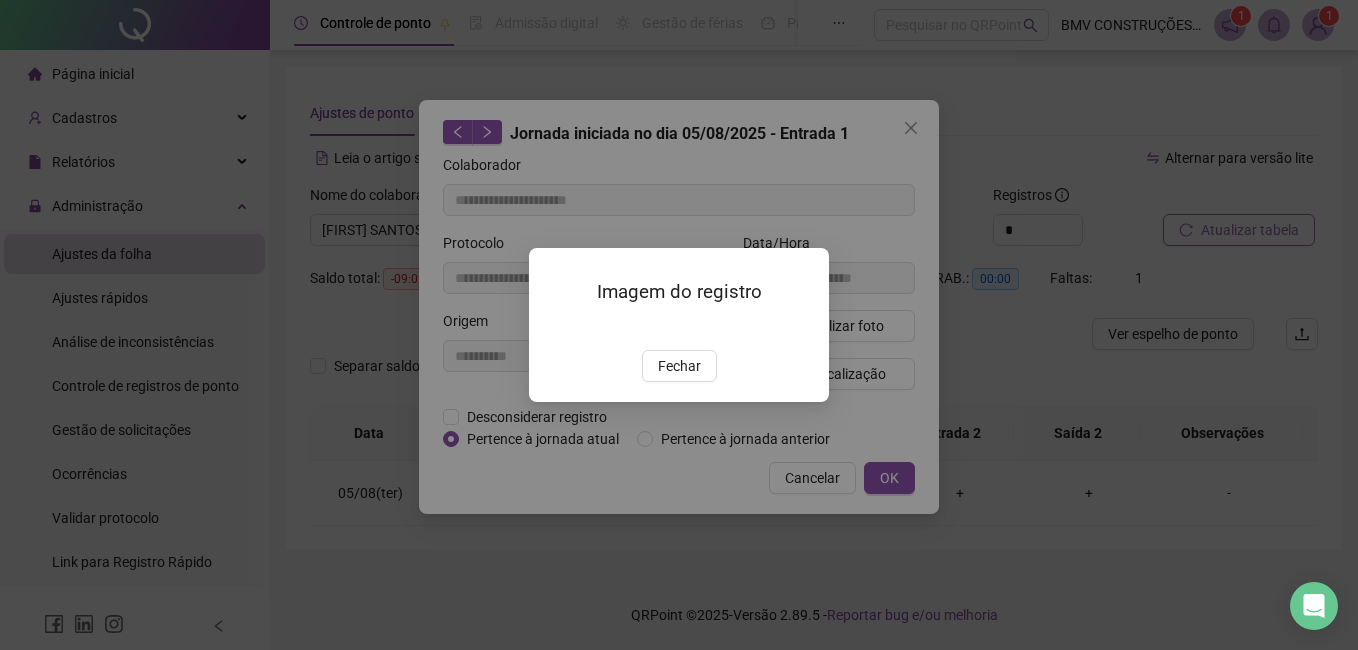 click at bounding box center (553, 328) 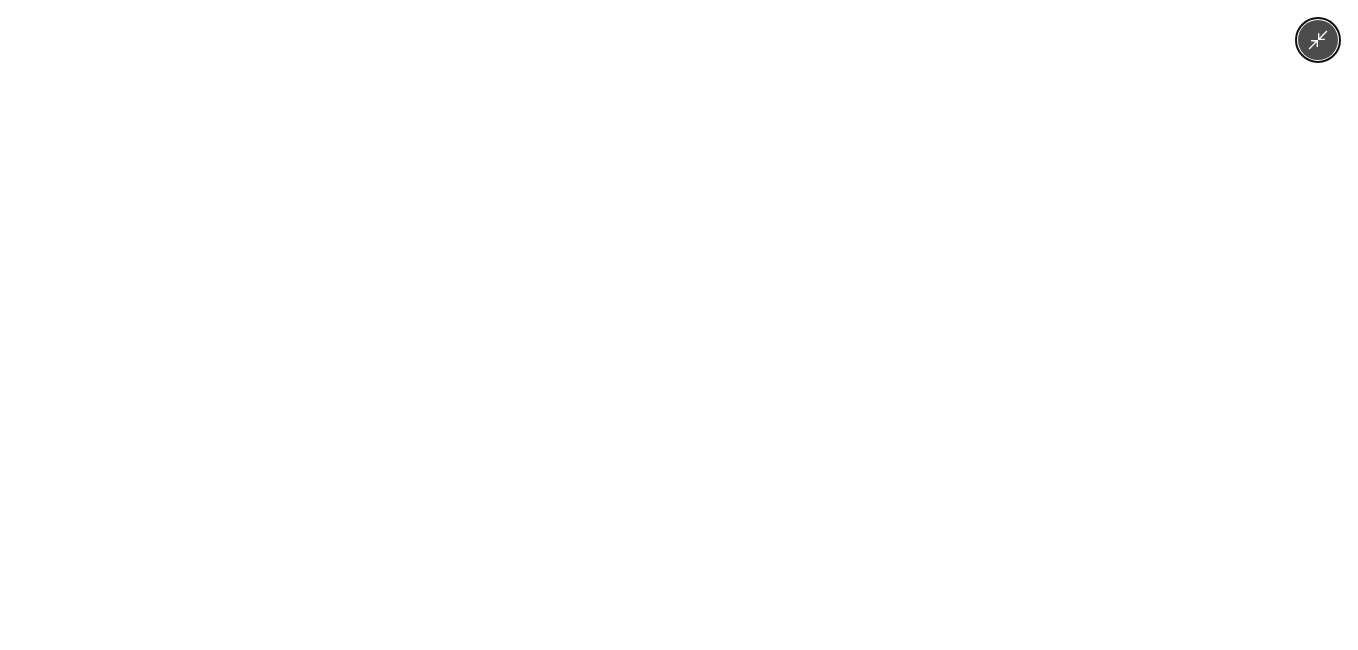 click at bounding box center (679, 325) 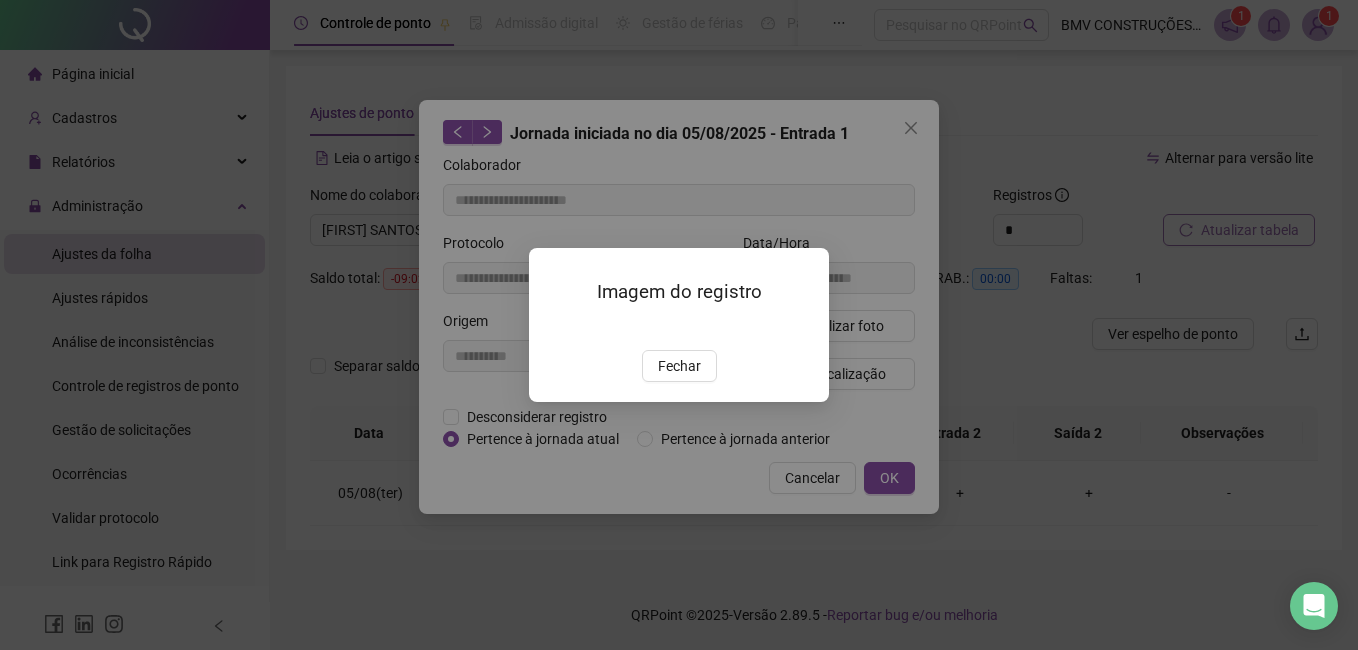click on "Fechar" at bounding box center (679, 366) 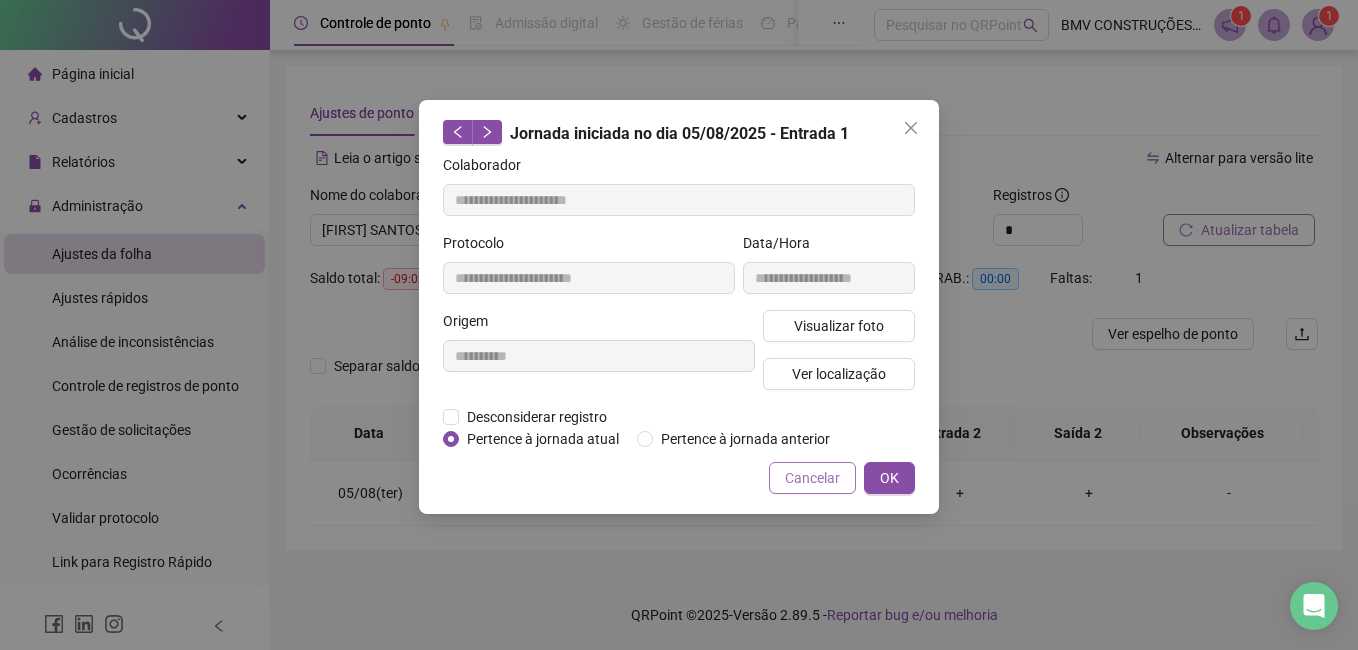 click on "Cancelar" at bounding box center (812, 478) 